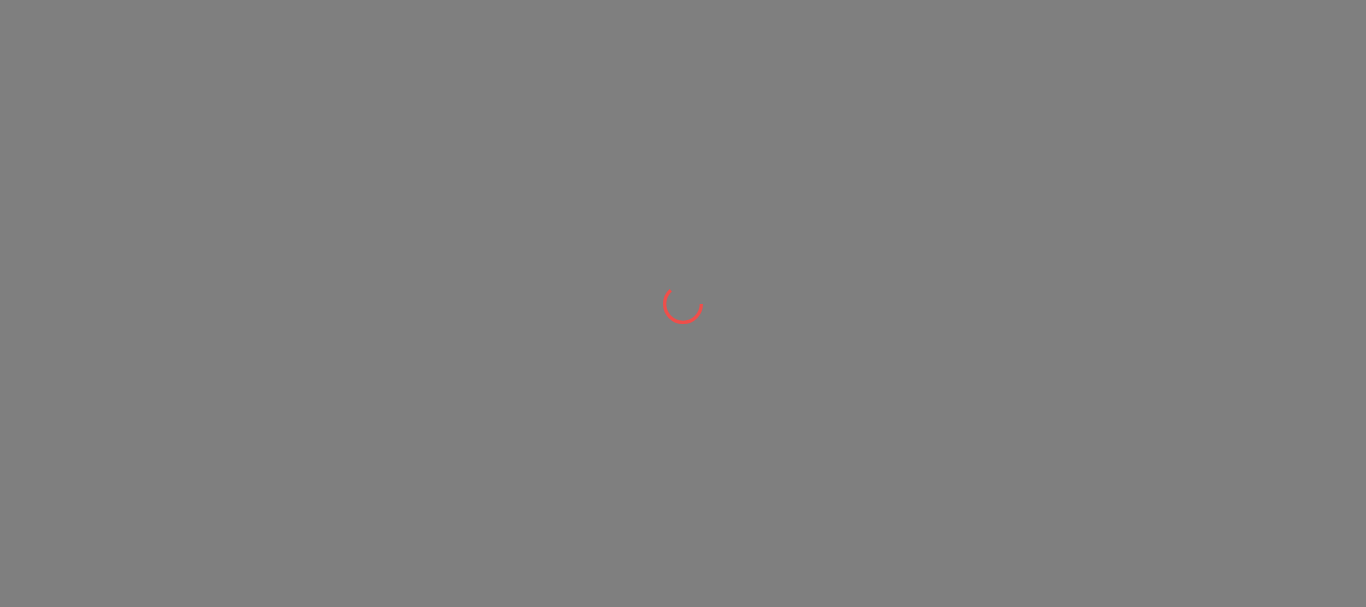 scroll, scrollTop: 0, scrollLeft: 0, axis: both 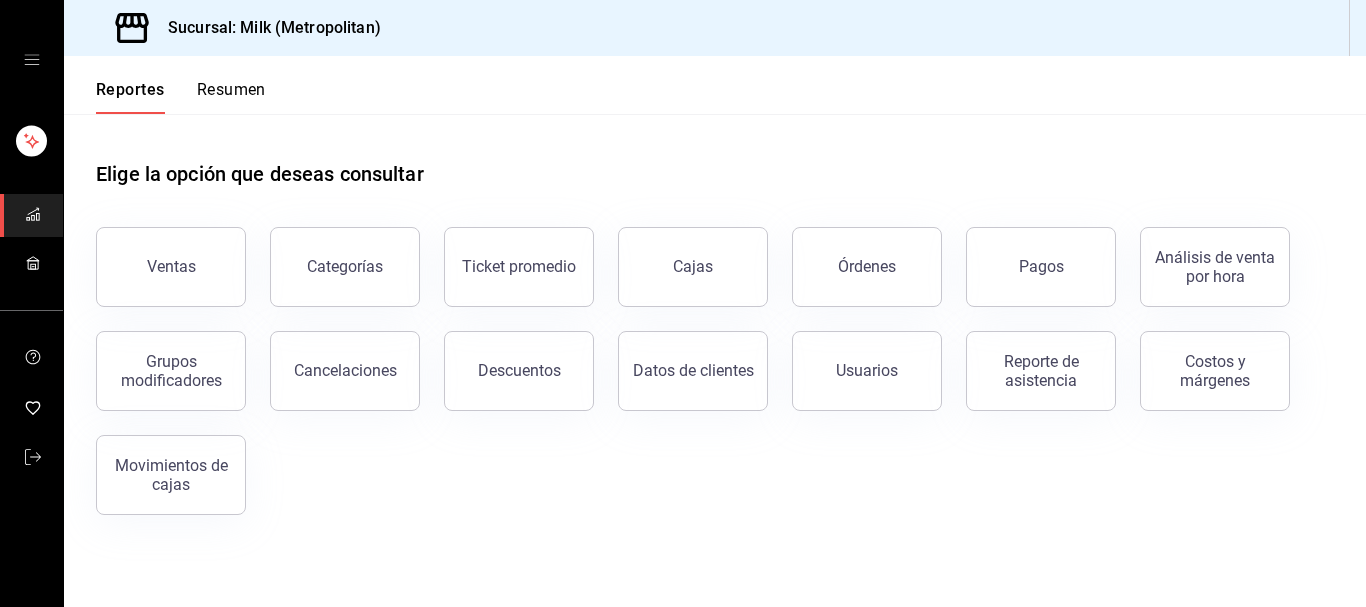click on "Reportes Resumen" at bounding box center [715, 85] 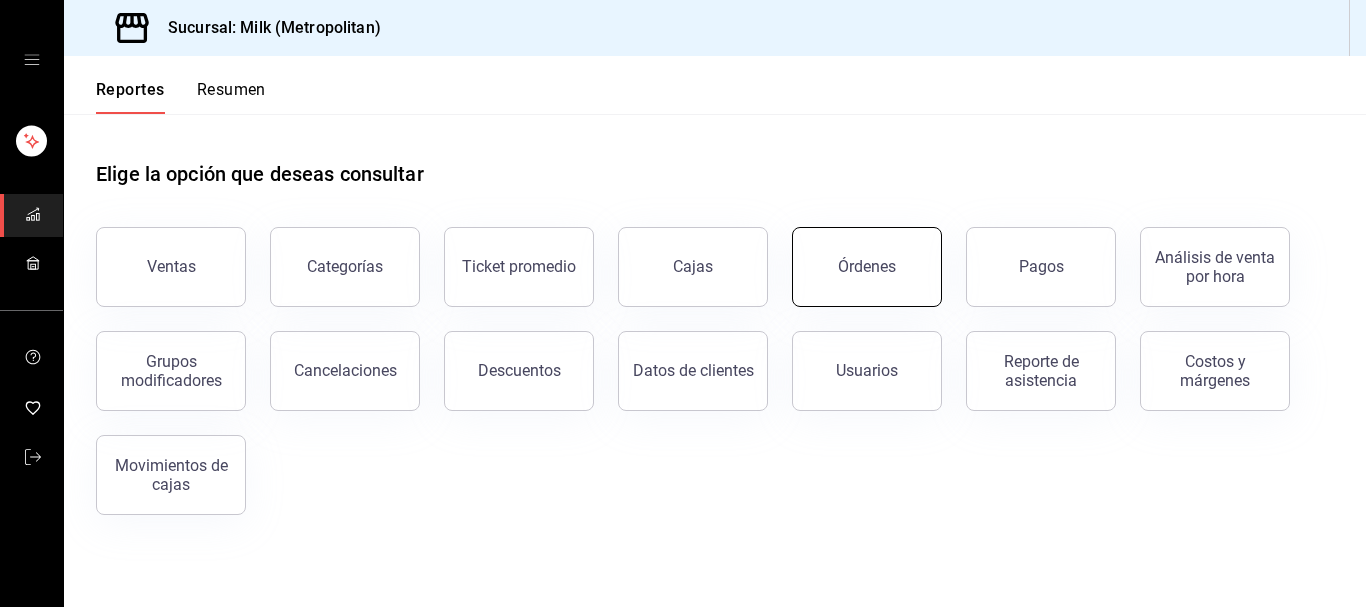 click on "Órdenes" at bounding box center (867, 266) 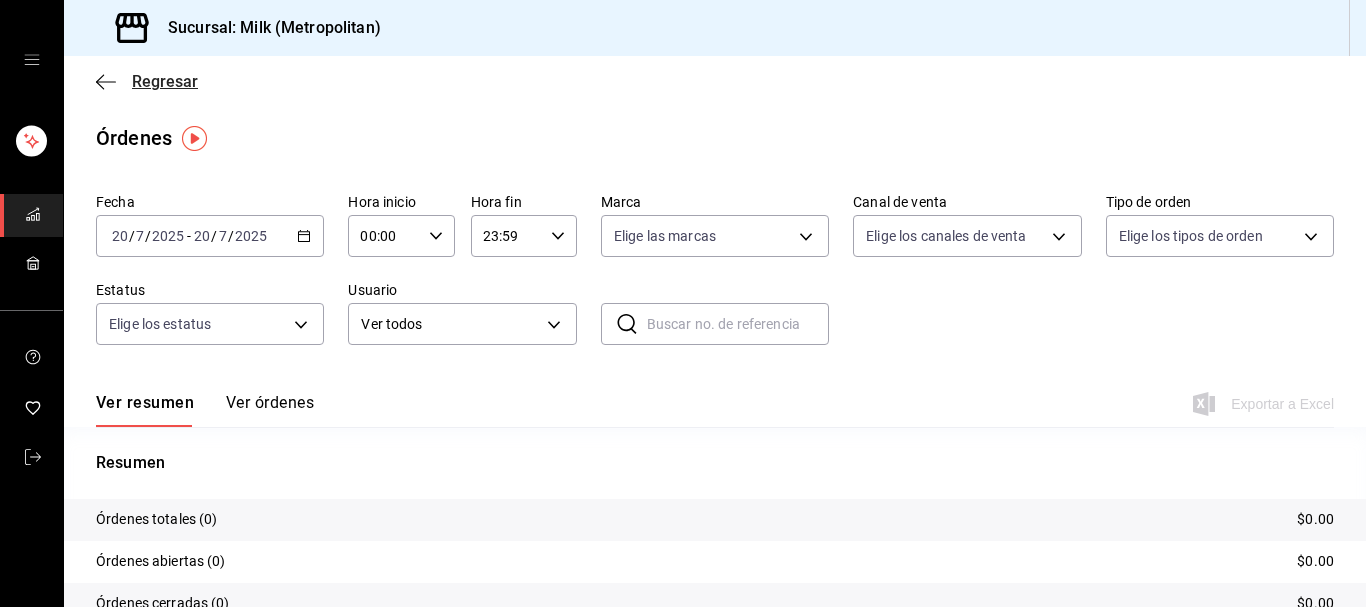 click 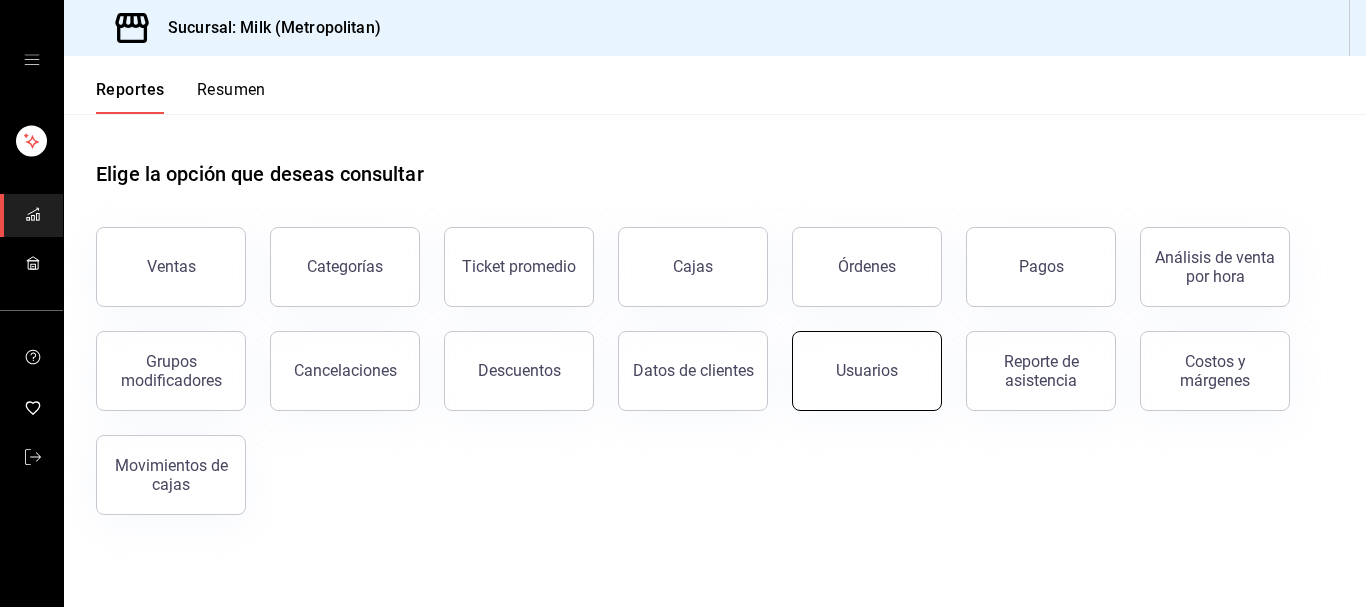 click on "Usuarios" at bounding box center [867, 371] 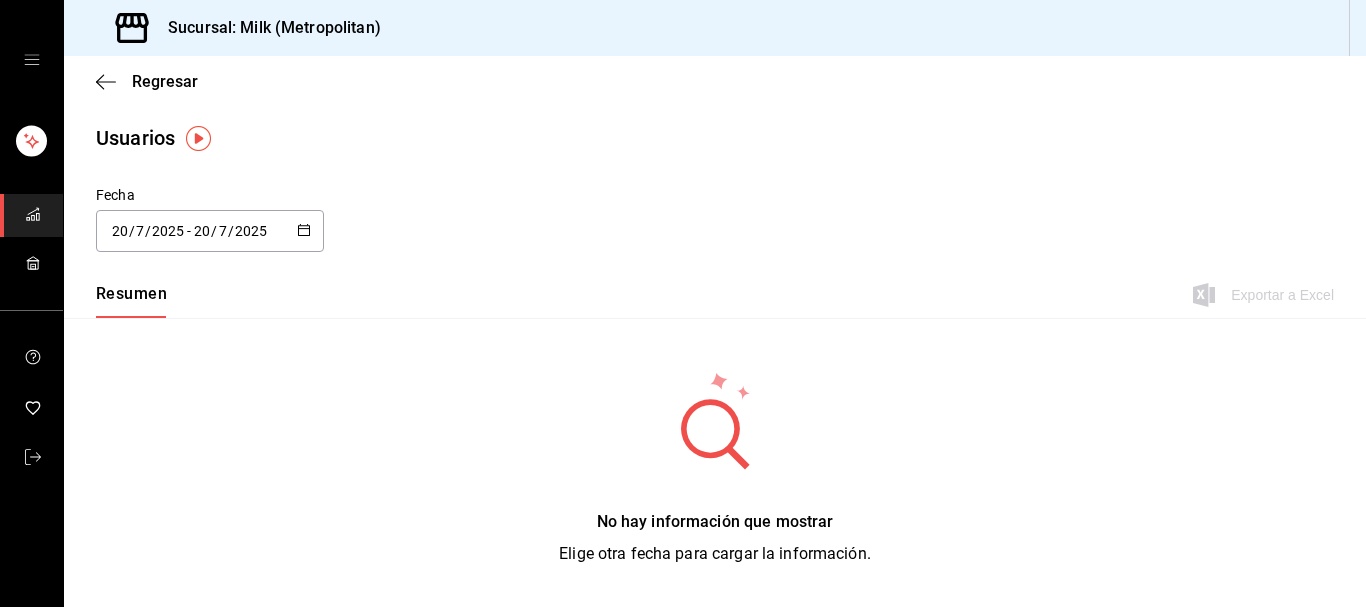click 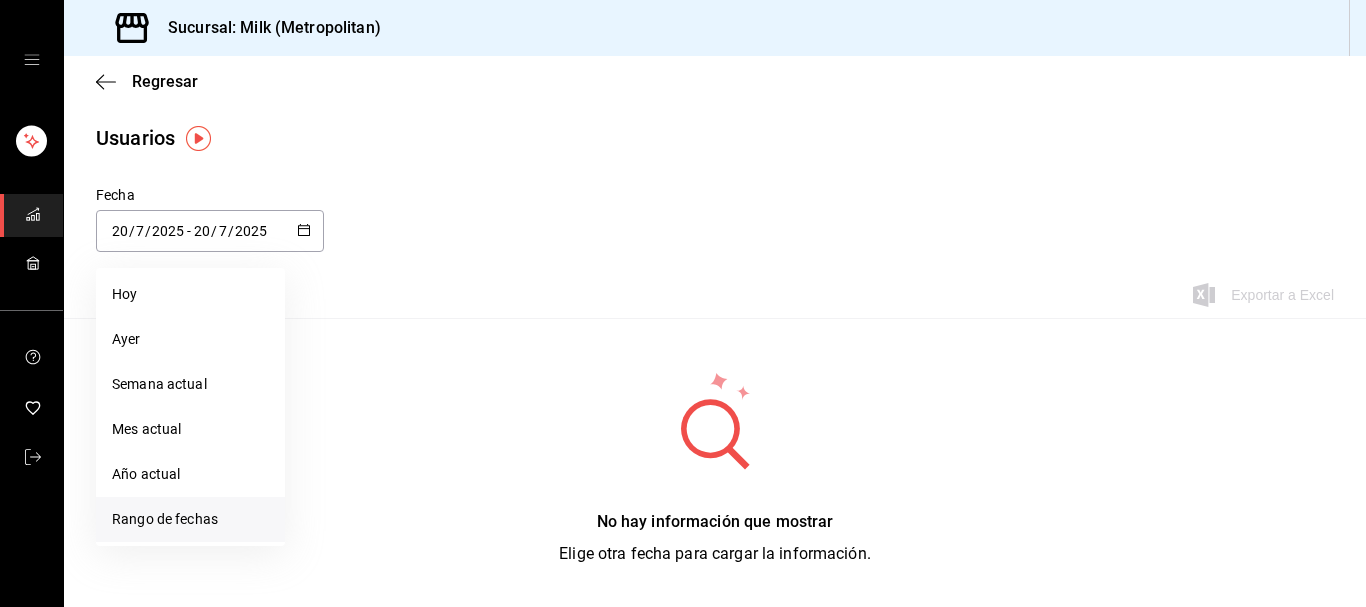 click on "Rango de fechas" at bounding box center [190, 519] 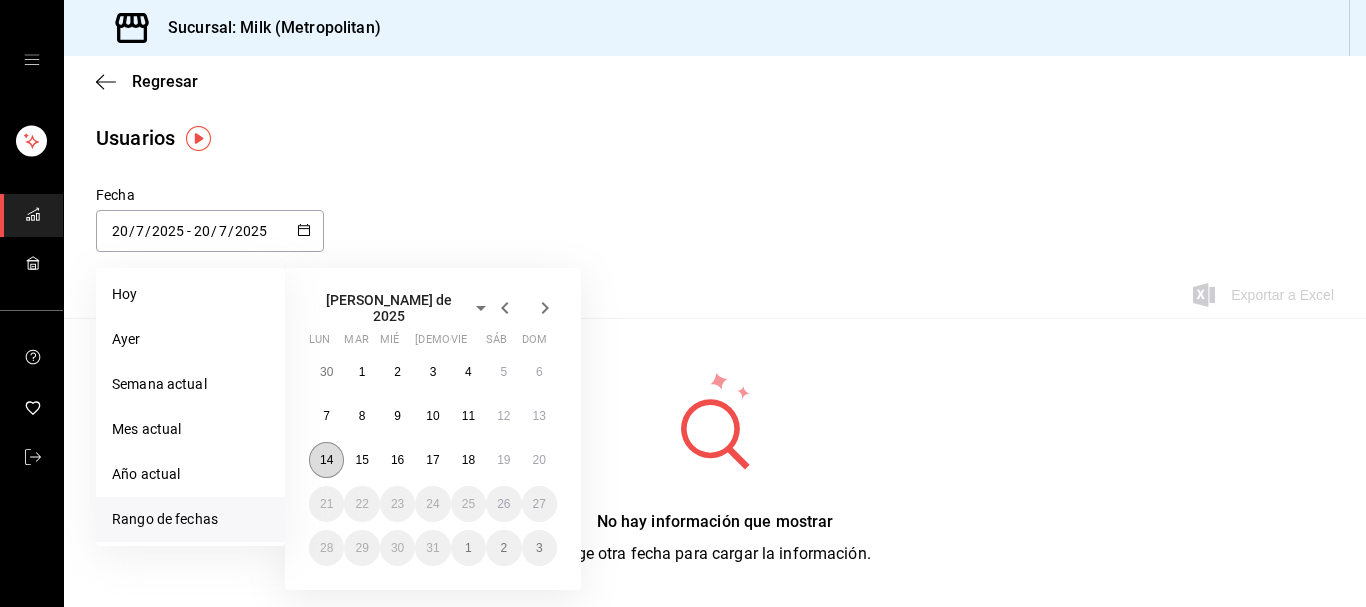 click on "14" at bounding box center (326, 460) 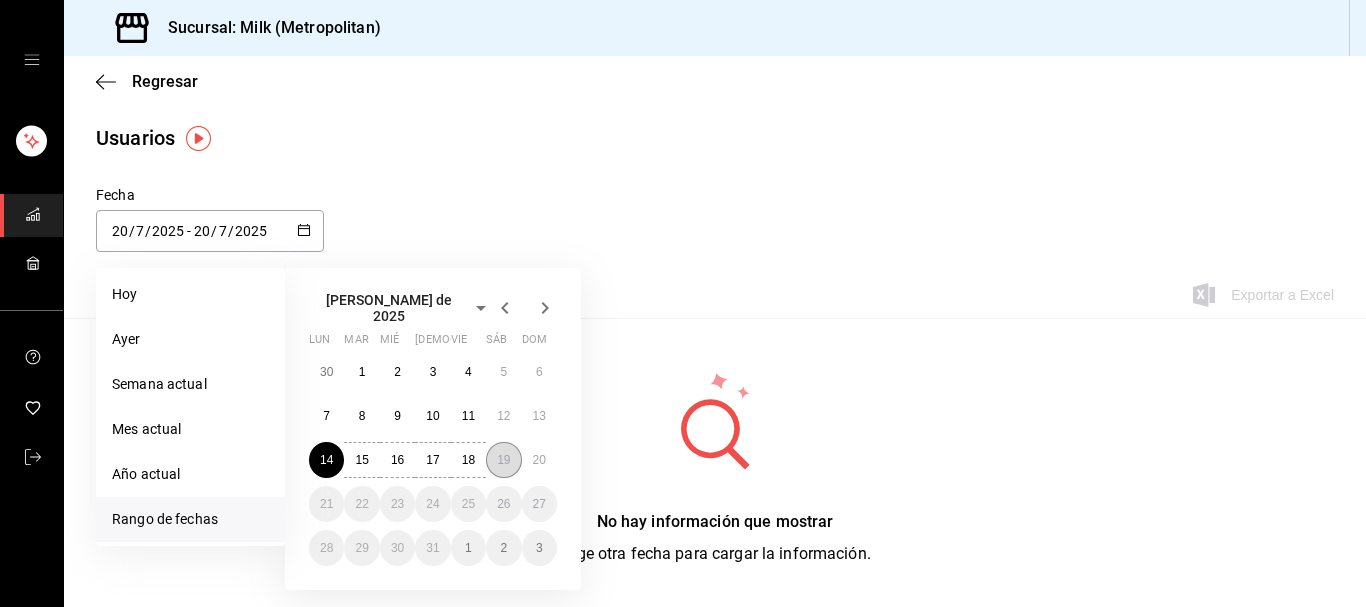 click on "19" at bounding box center (503, 460) 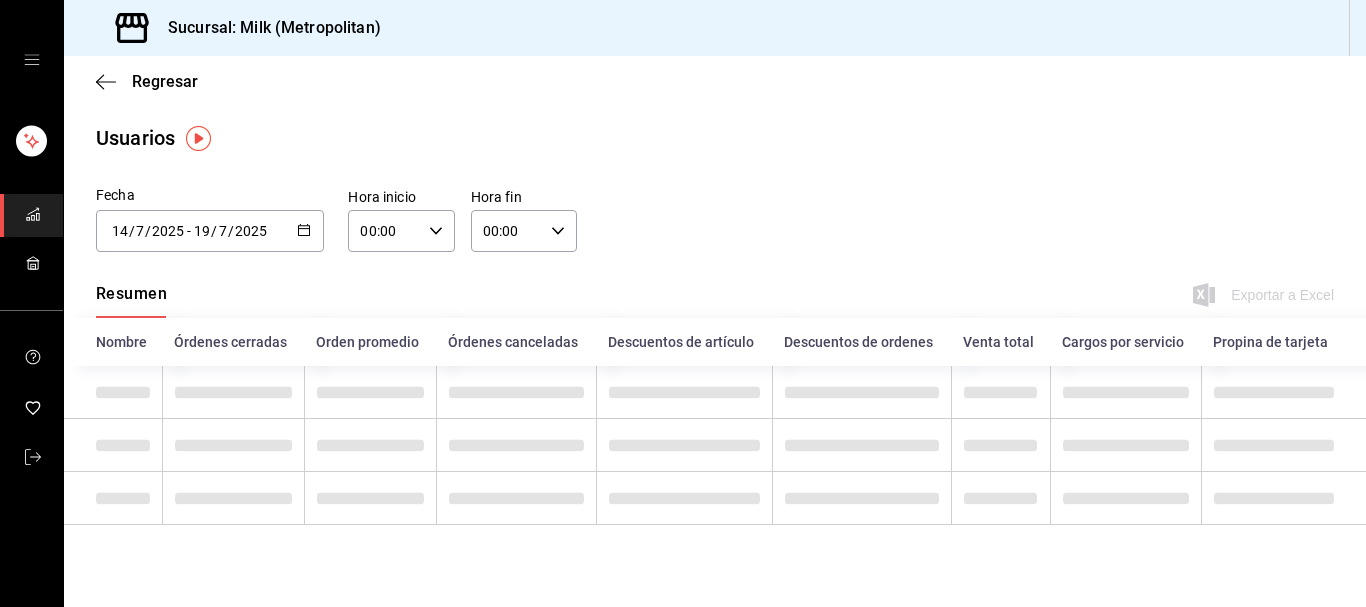 click 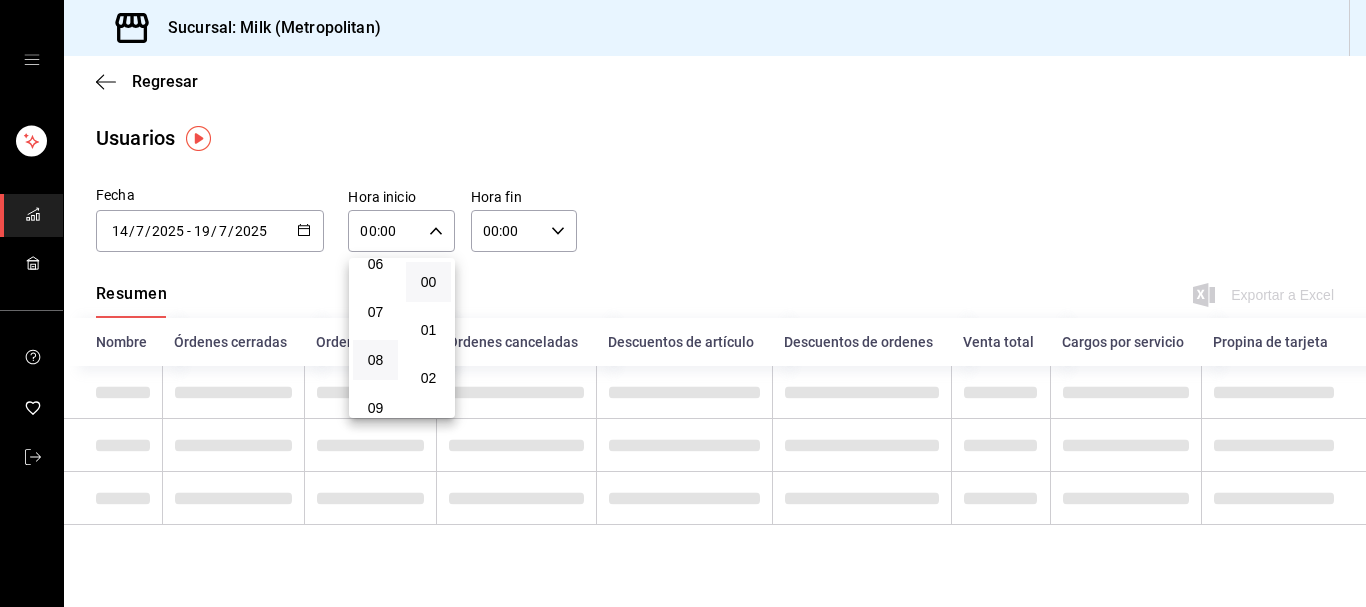 scroll, scrollTop: 204, scrollLeft: 0, axis: vertical 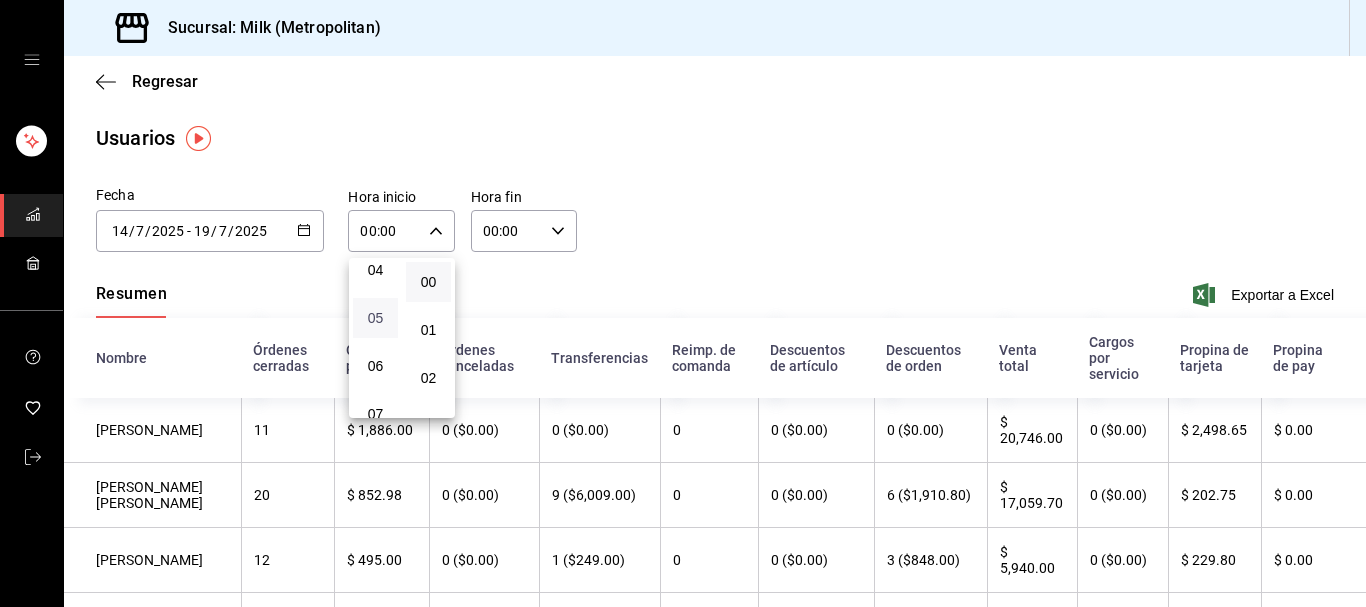 click on "05" at bounding box center (375, 318) 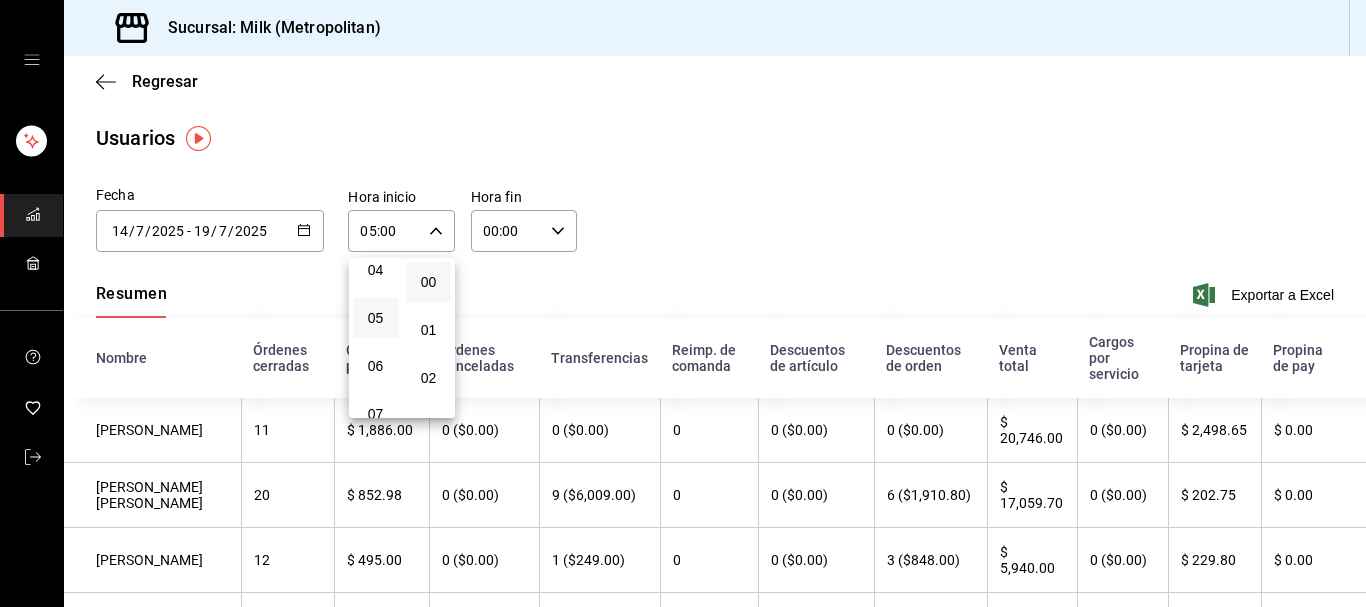 click at bounding box center (683, 303) 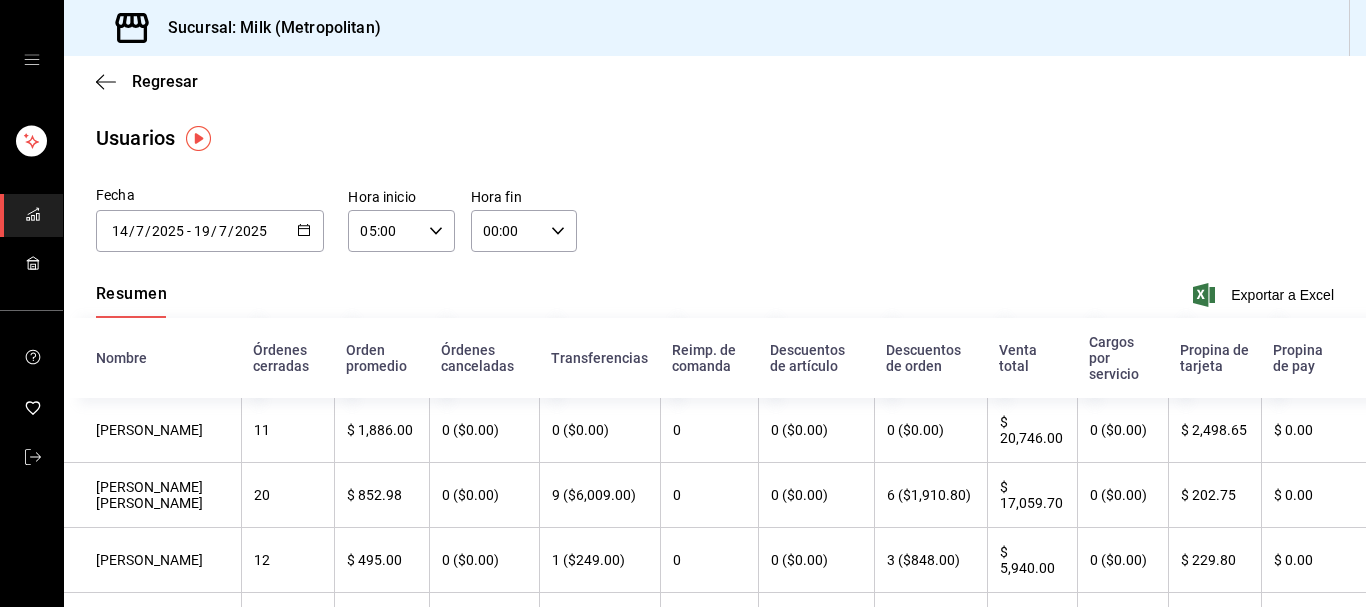 click 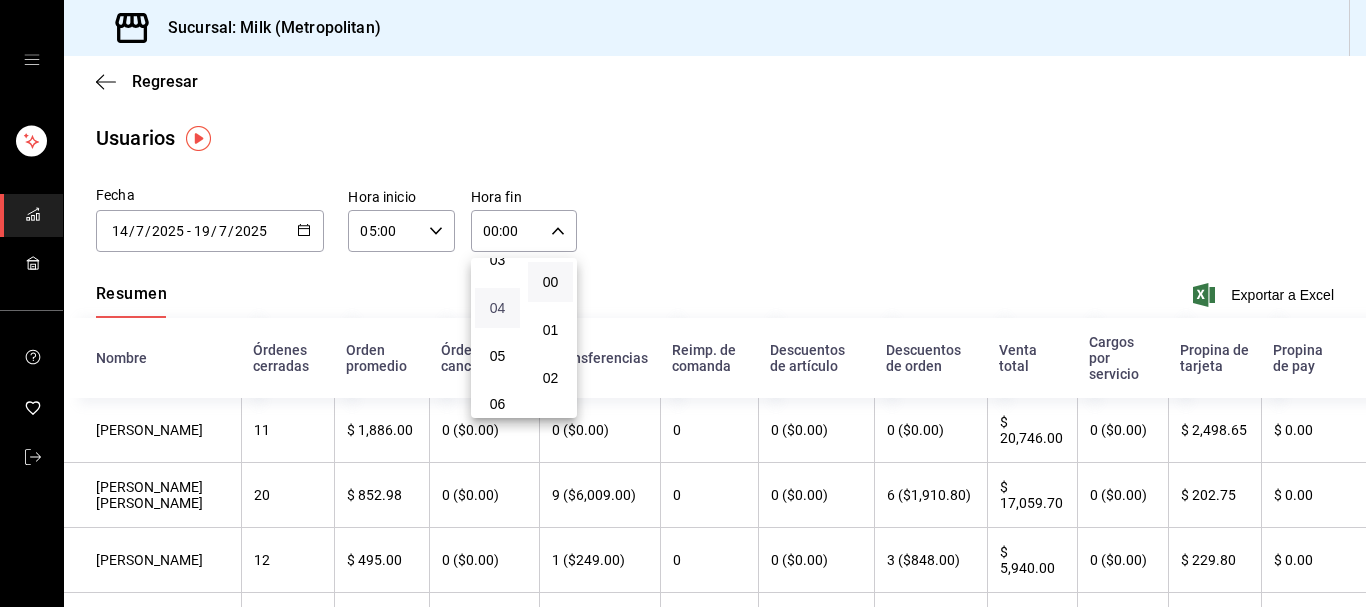 scroll, scrollTop: 204, scrollLeft: 0, axis: vertical 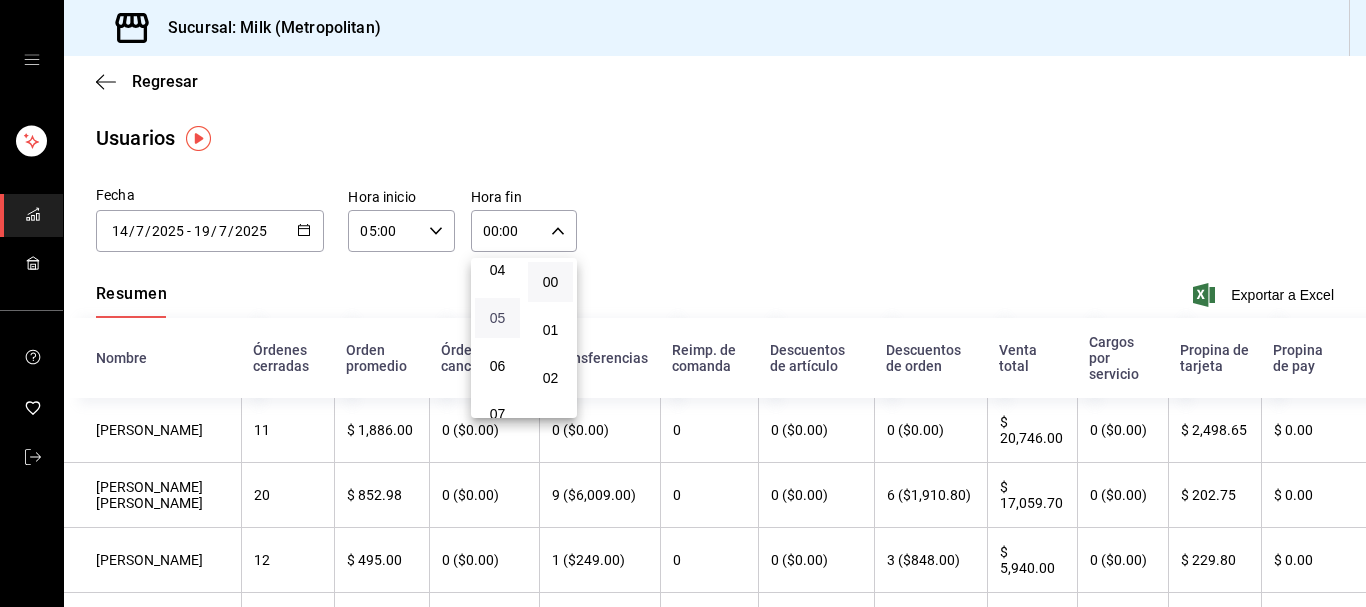 click on "05" at bounding box center [497, 318] 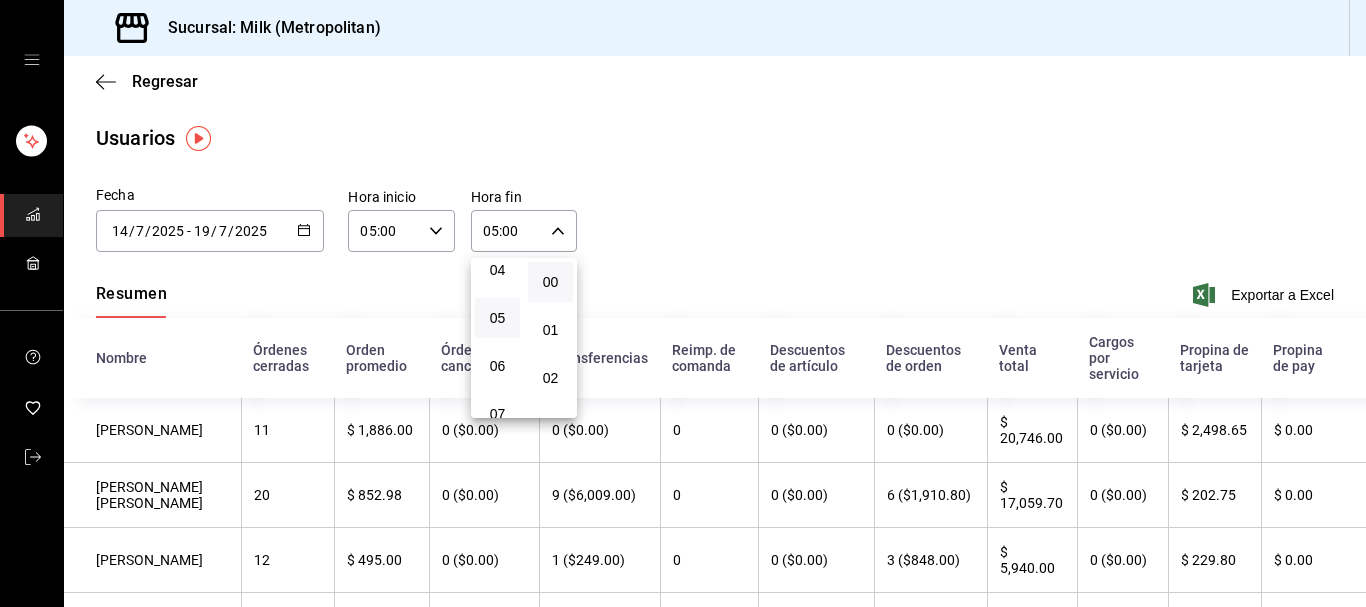 click at bounding box center (683, 303) 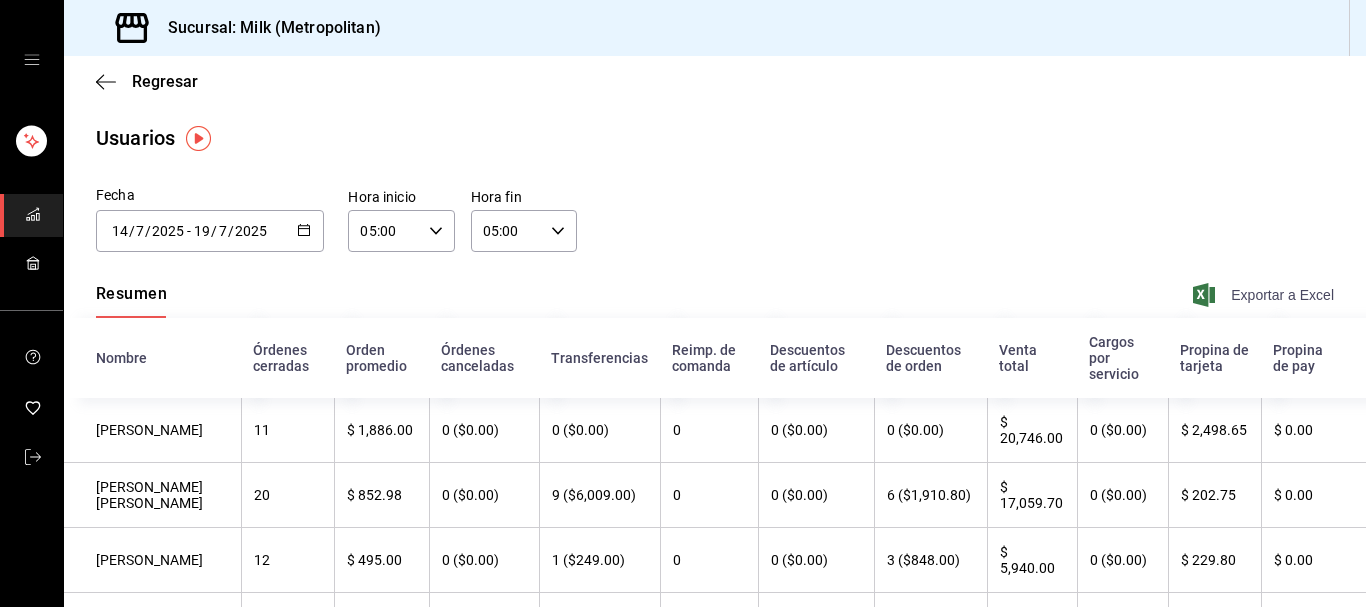 click on "Exportar a Excel" at bounding box center [1265, 295] 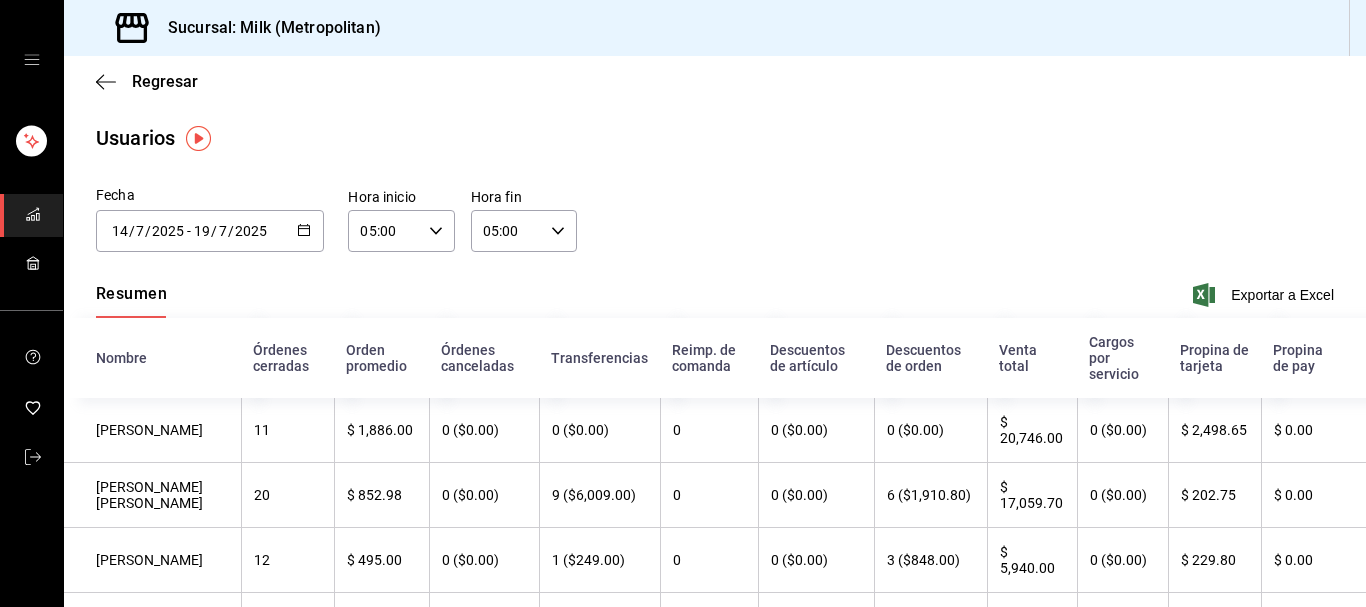 click 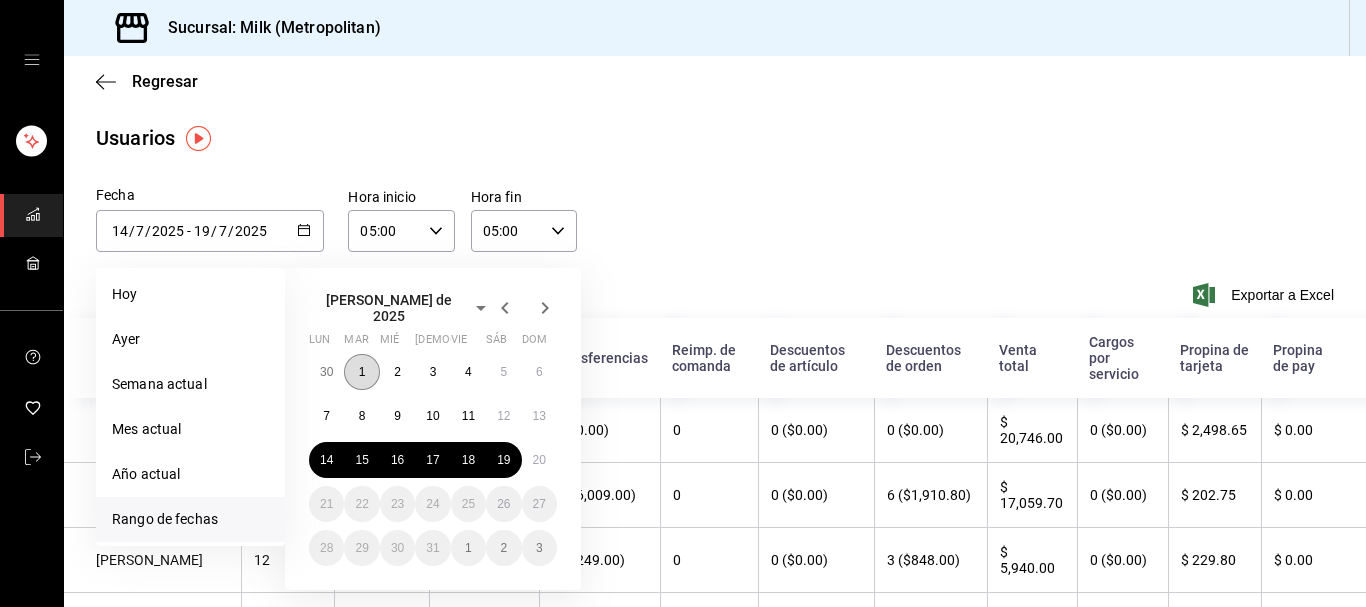 click on "1" at bounding box center (361, 372) 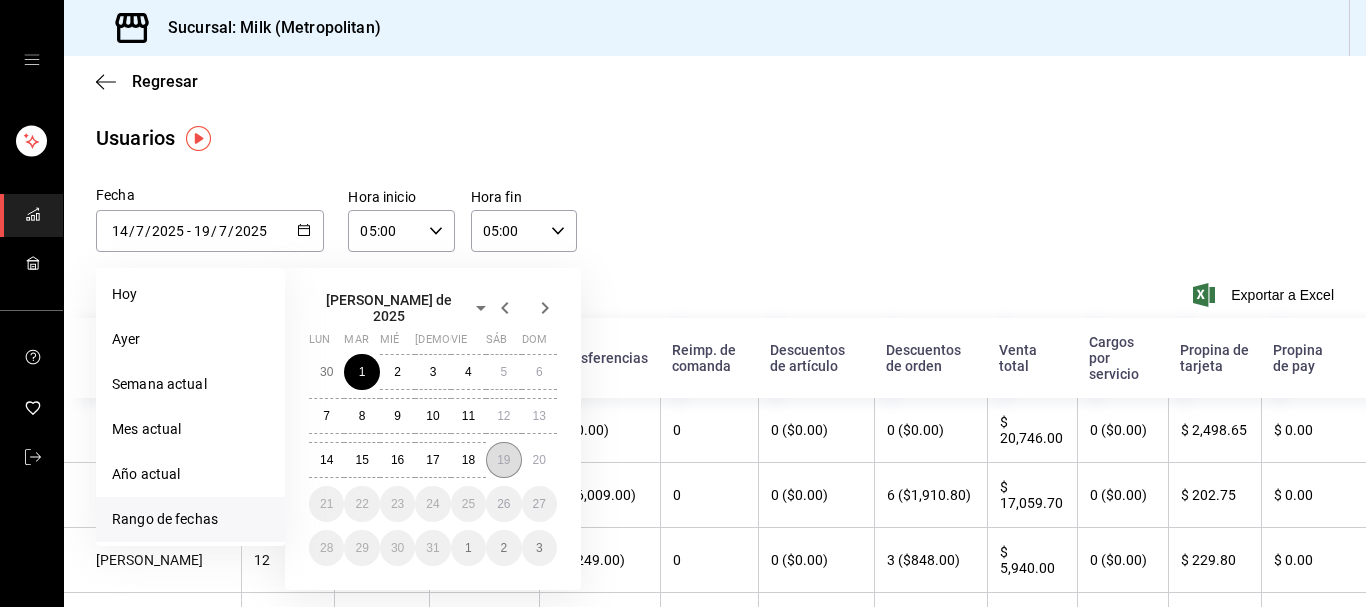 click on "19" at bounding box center (503, 460) 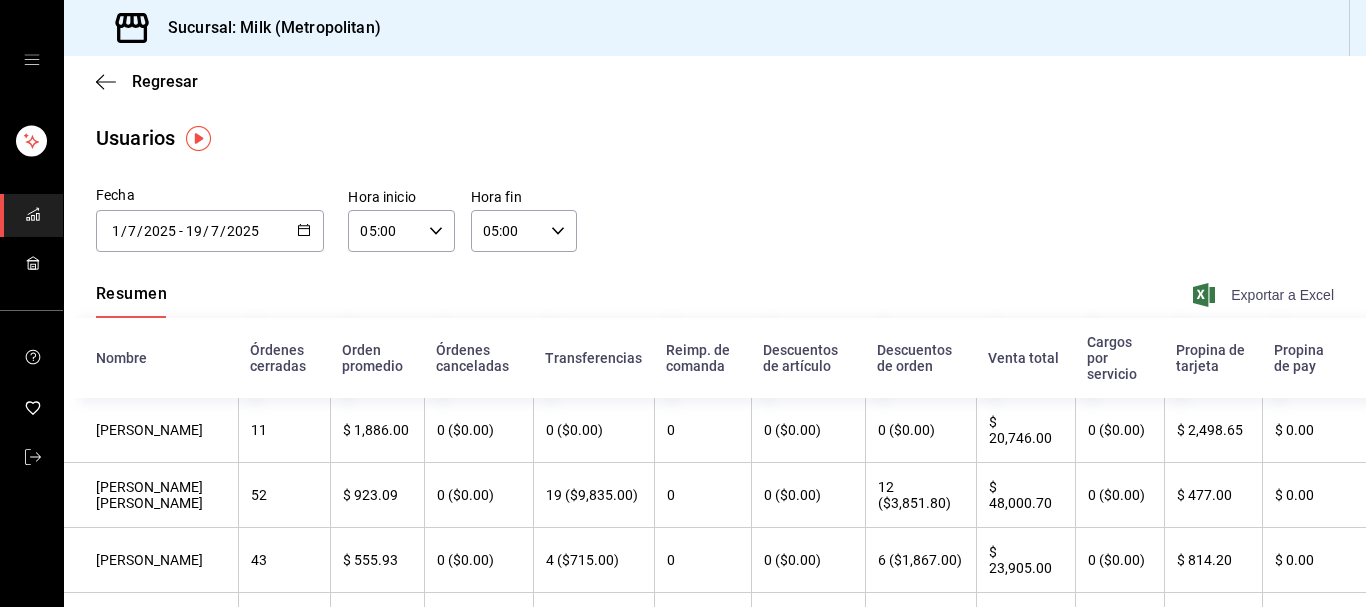 click on "Exportar a Excel" at bounding box center (1265, 295) 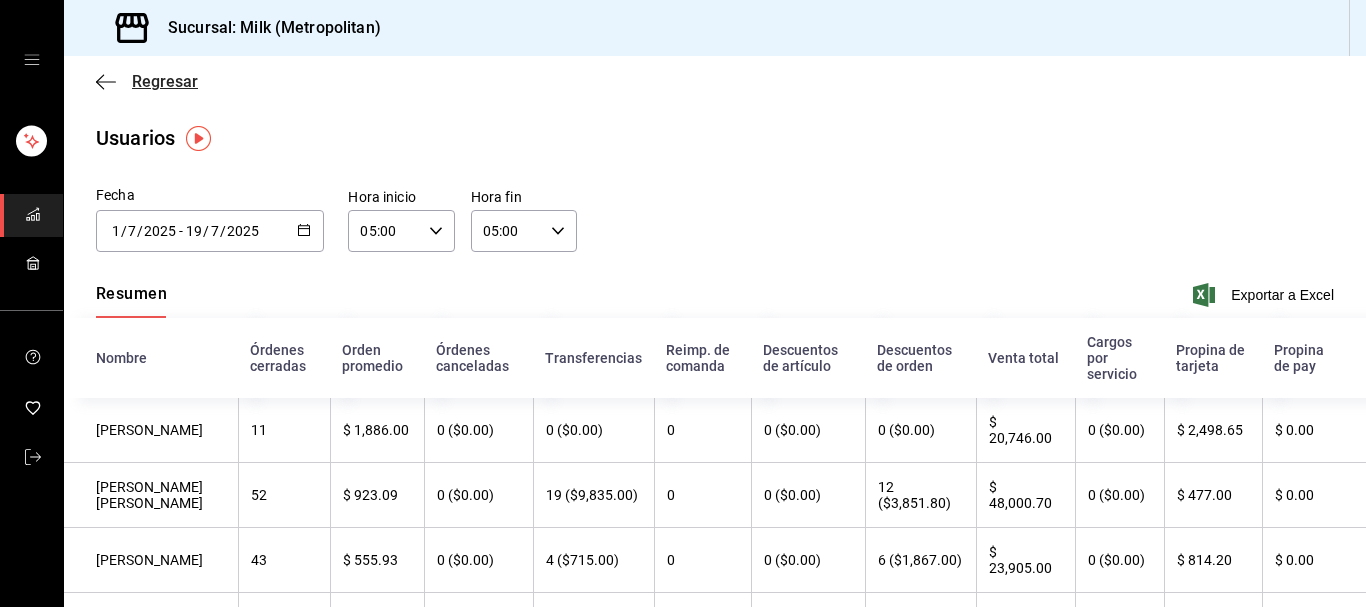 click 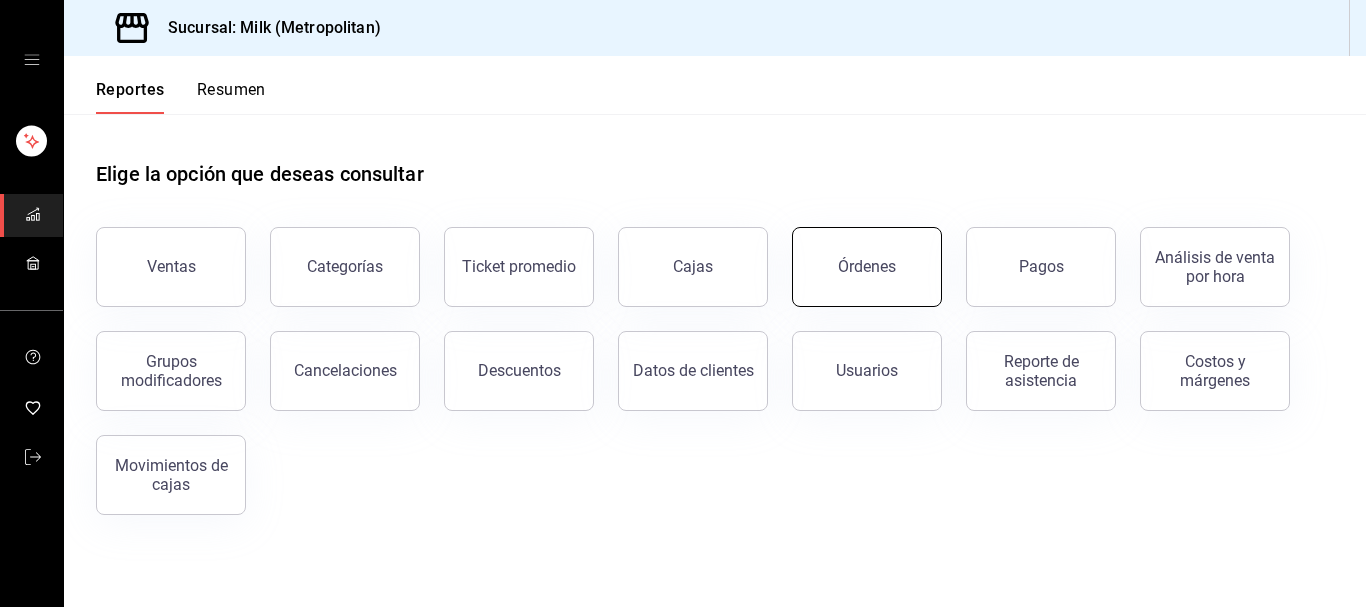 click on "Órdenes" at bounding box center (867, 267) 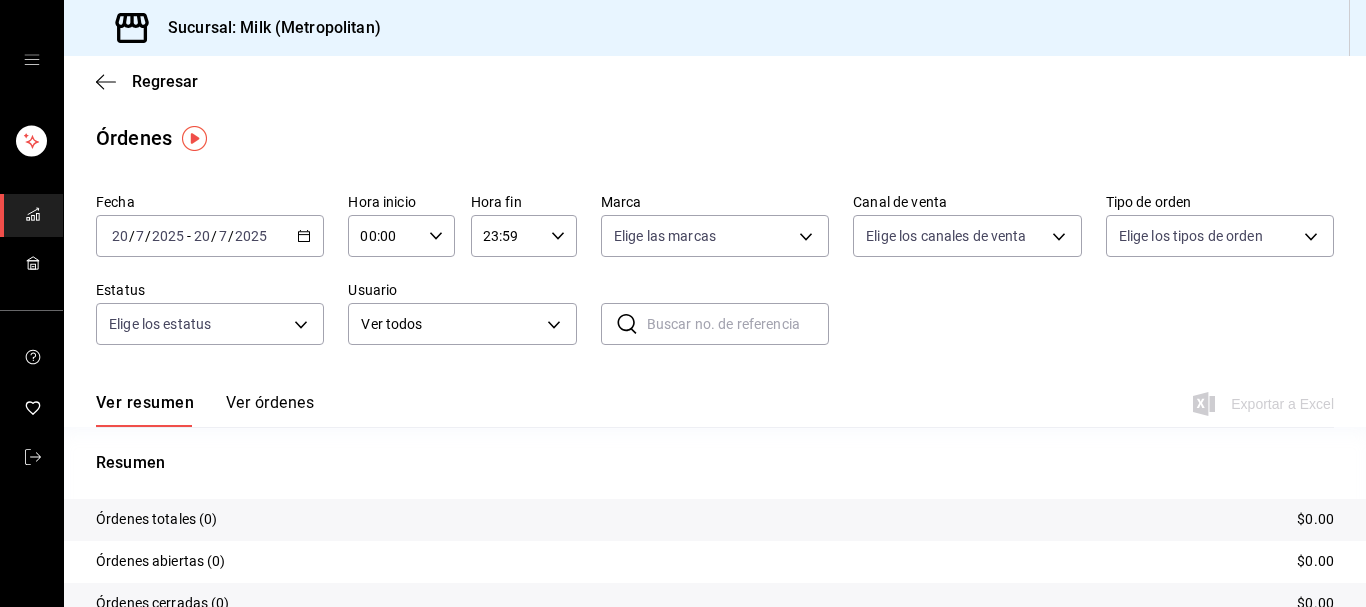 click 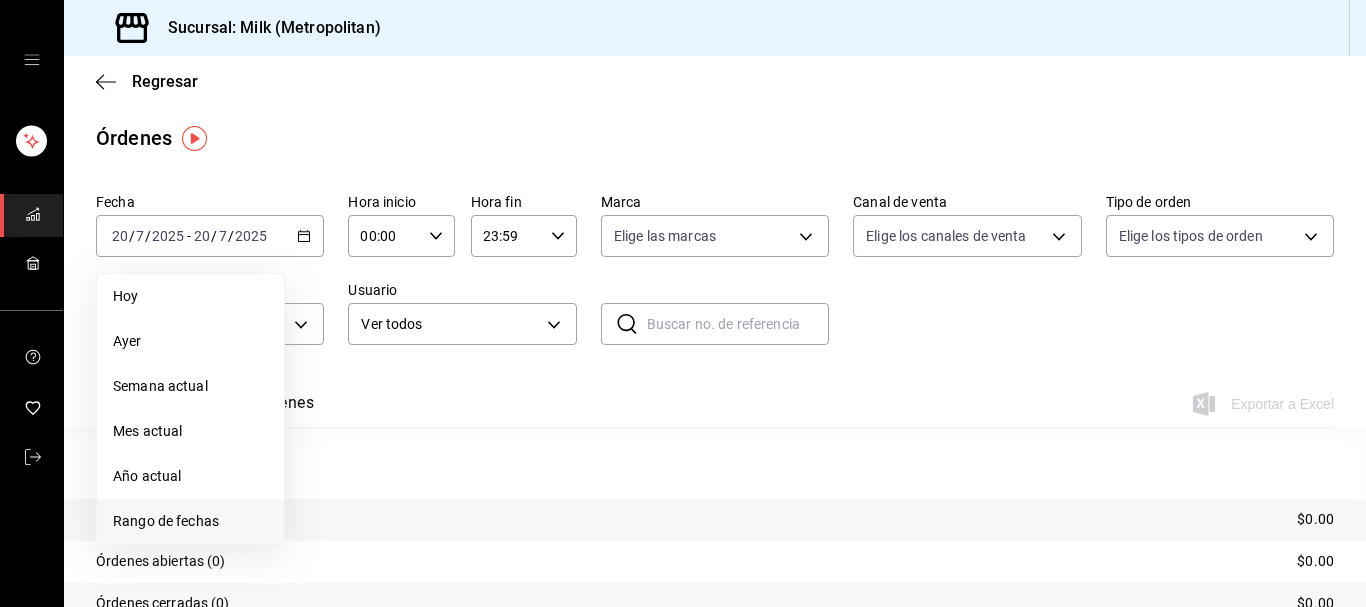 click on "Rango de fechas" at bounding box center [190, 521] 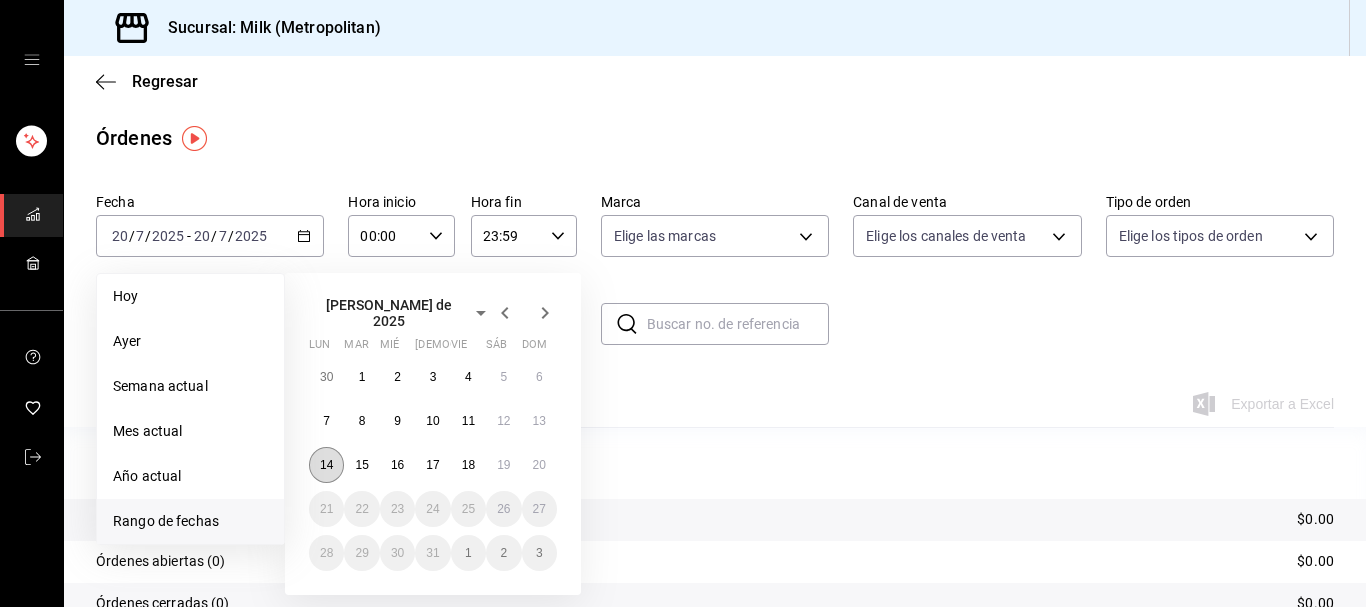 click on "14" at bounding box center (326, 465) 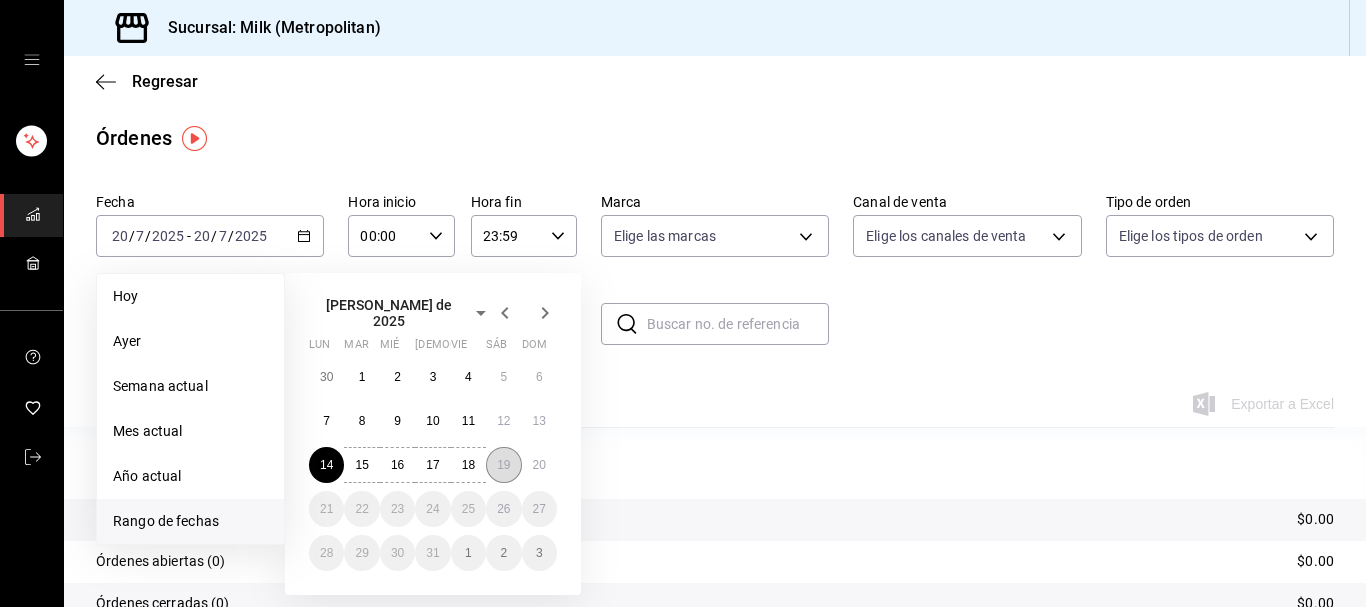 click on "19" at bounding box center [503, 465] 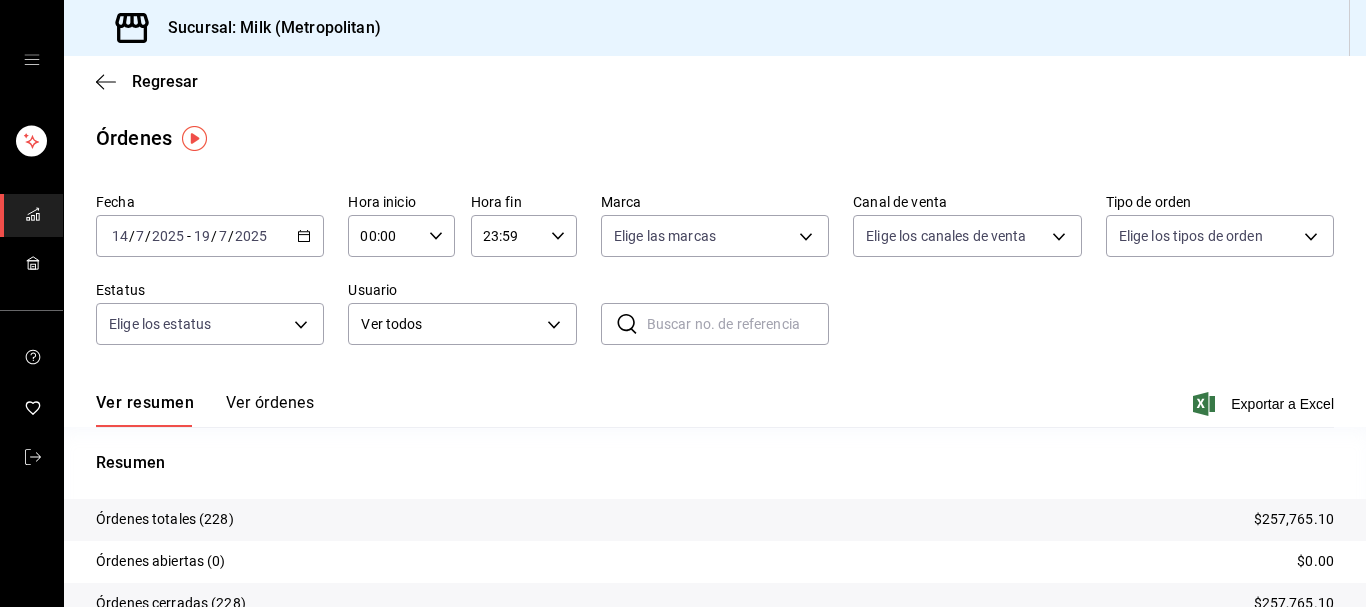 click 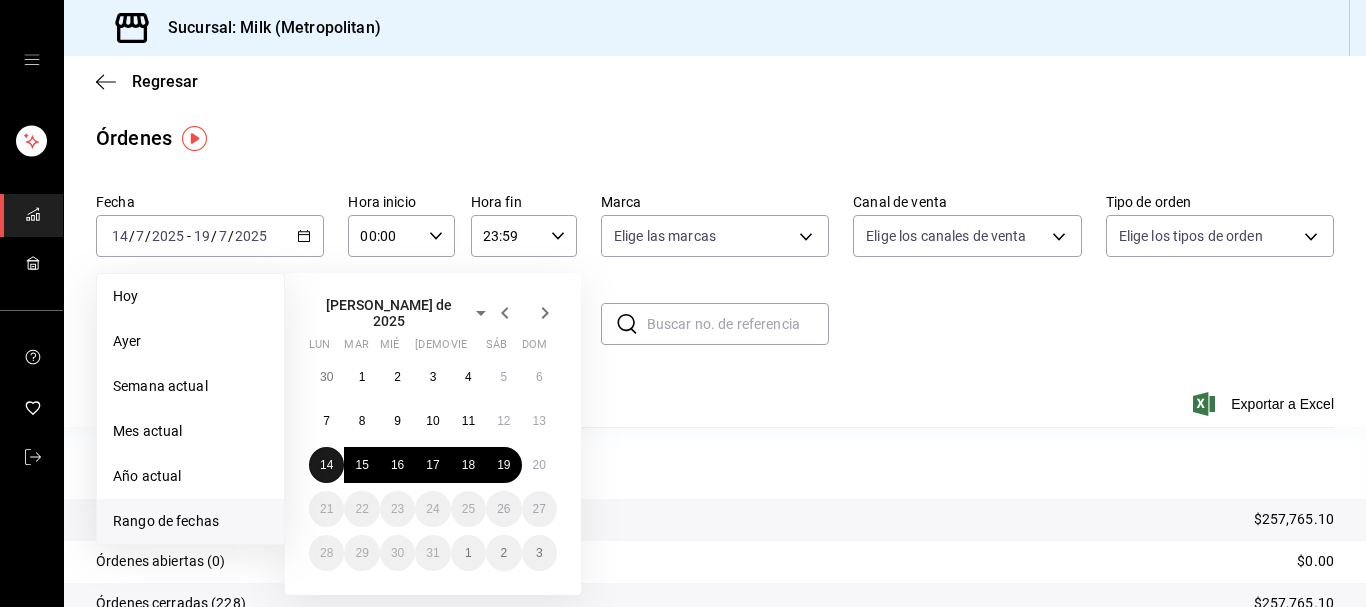click on "14" at bounding box center (326, 465) 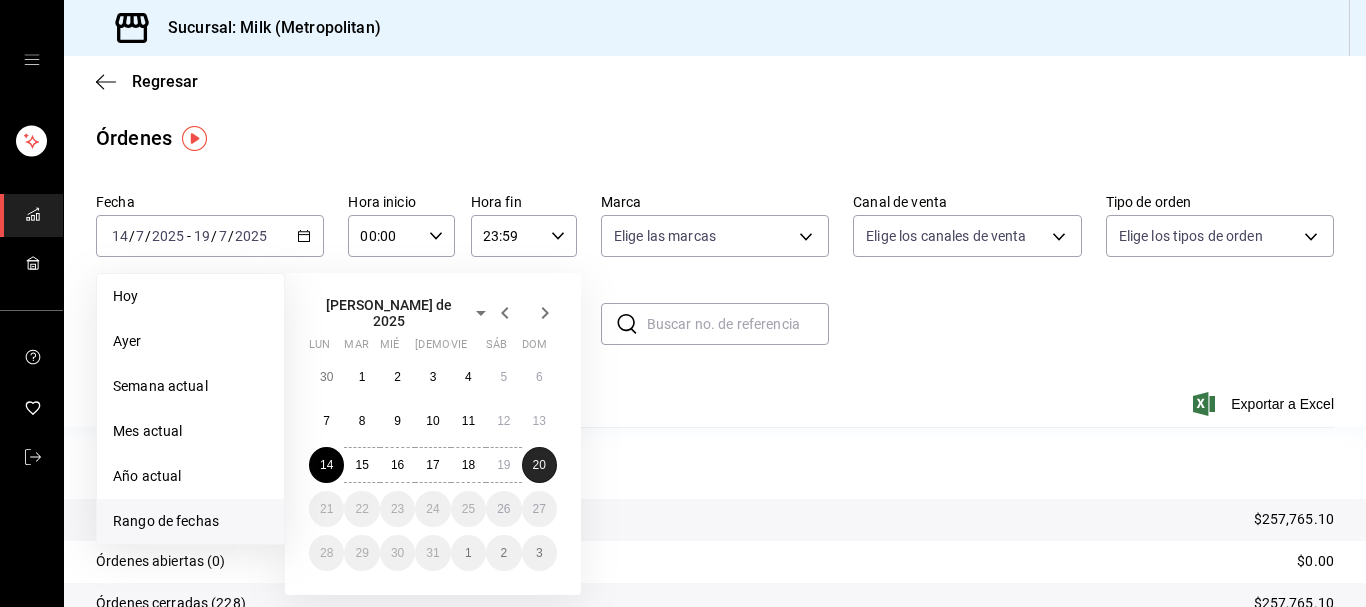 click on "20" at bounding box center (539, 465) 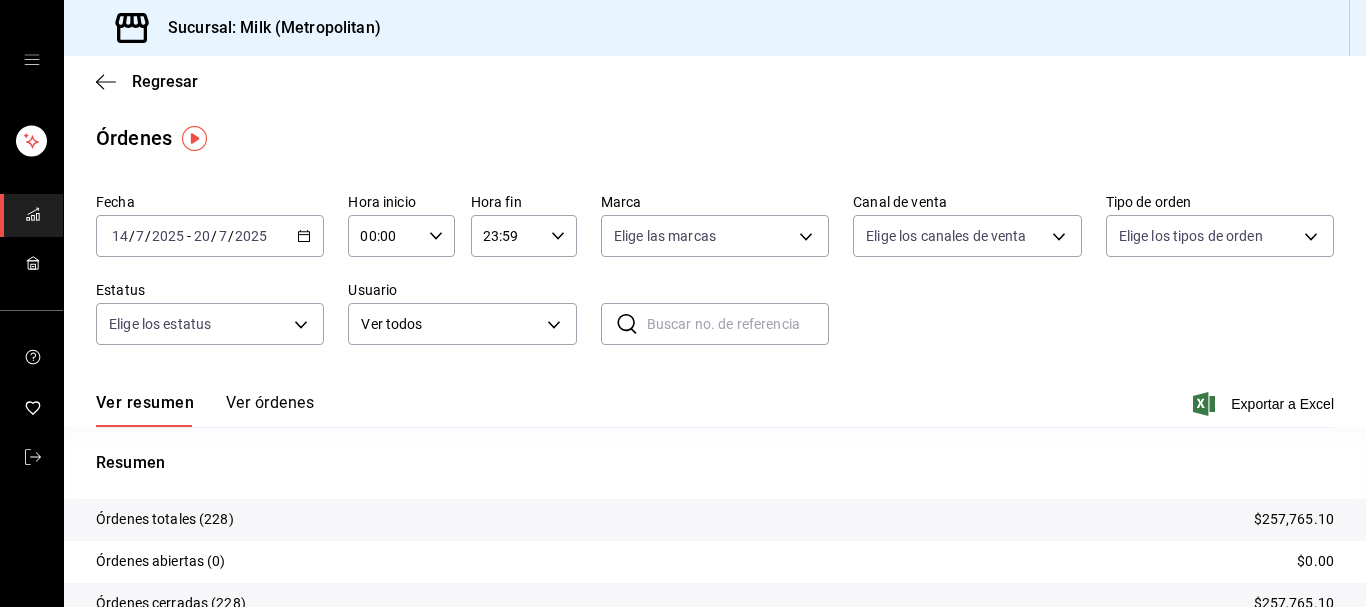 click 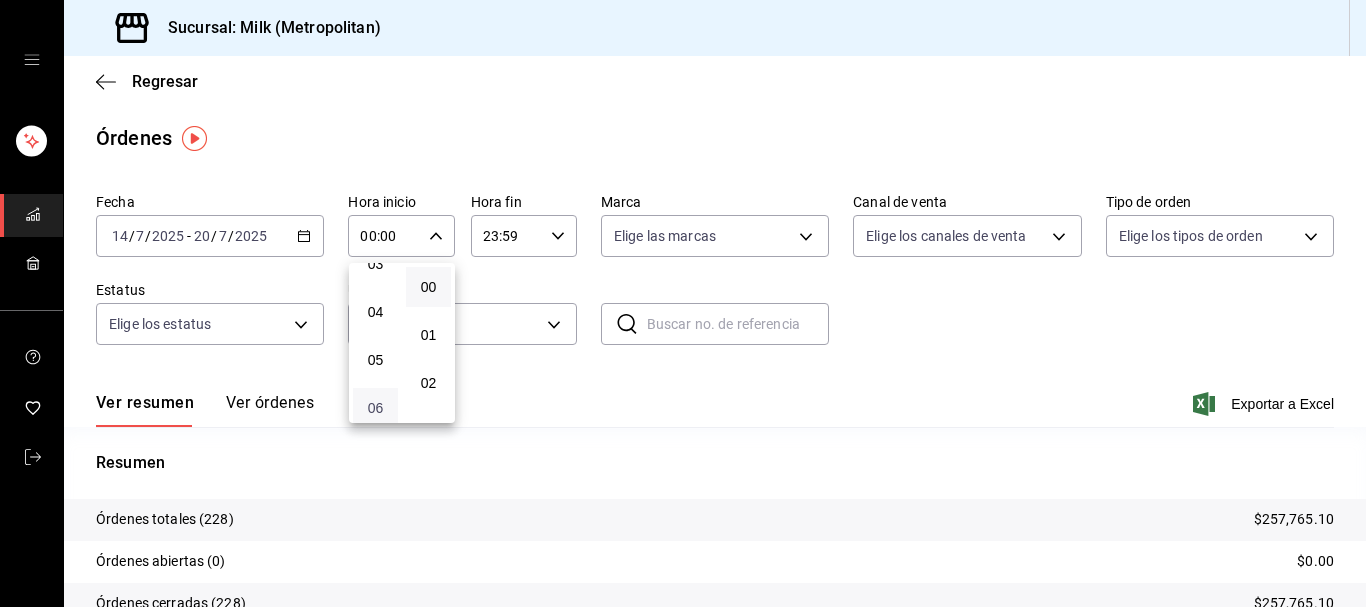 scroll, scrollTop: 204, scrollLeft: 0, axis: vertical 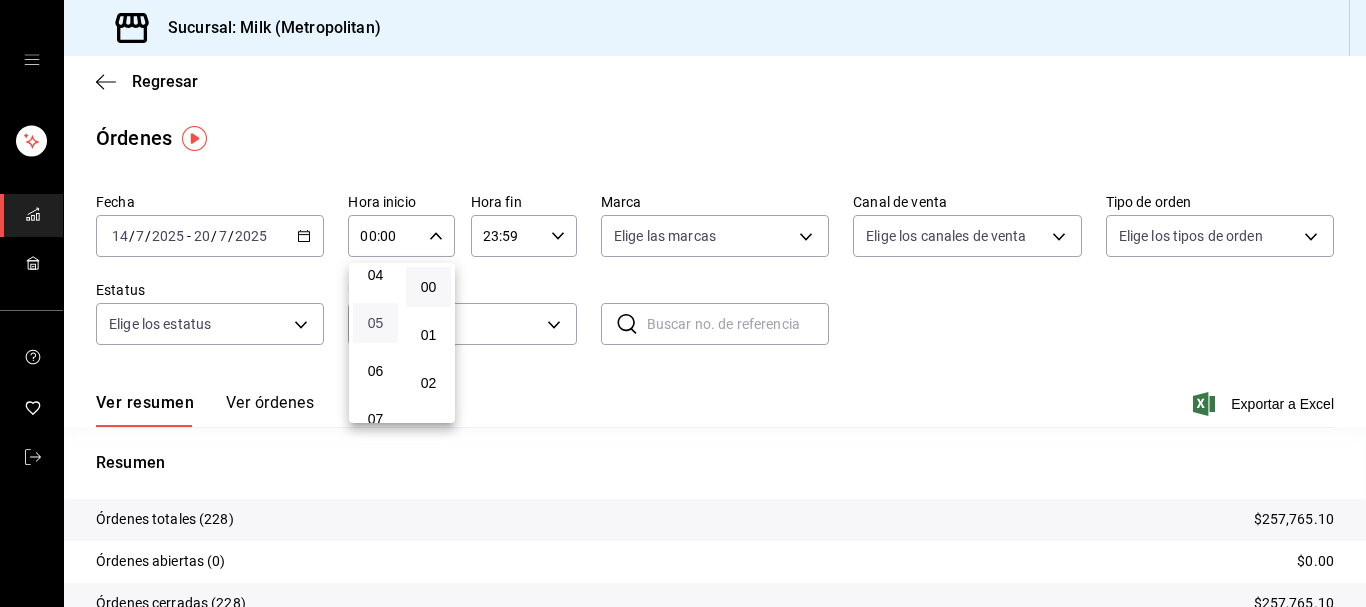 click on "05" at bounding box center (375, 323) 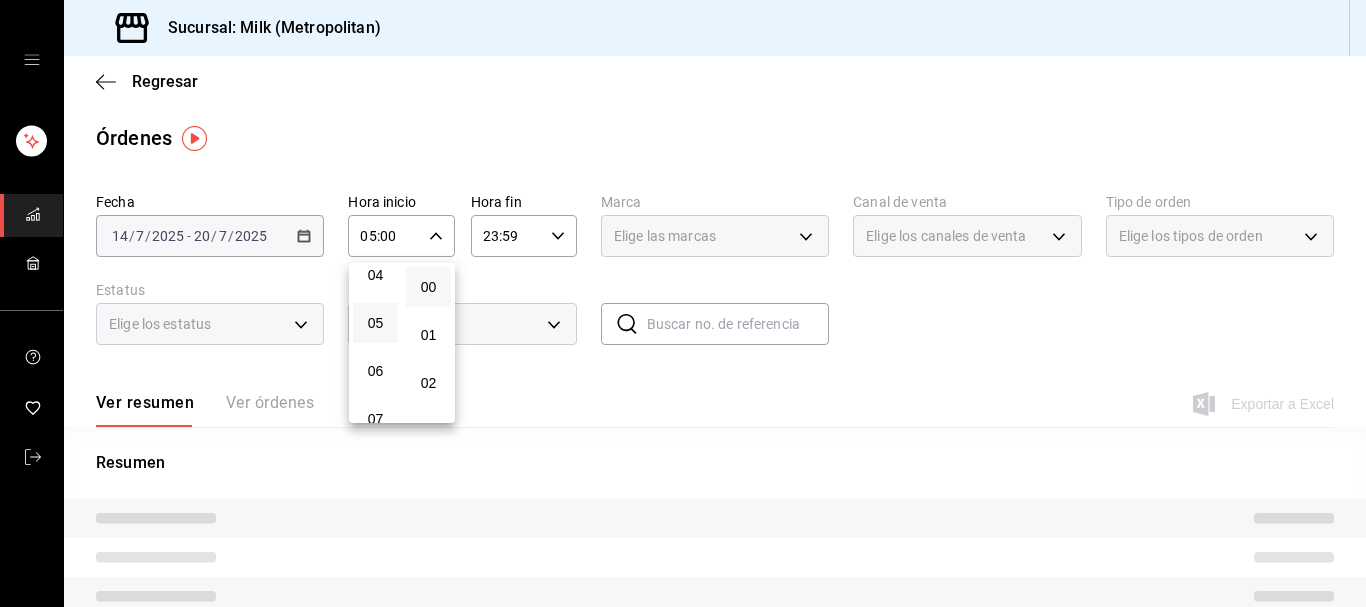 click at bounding box center [683, 303] 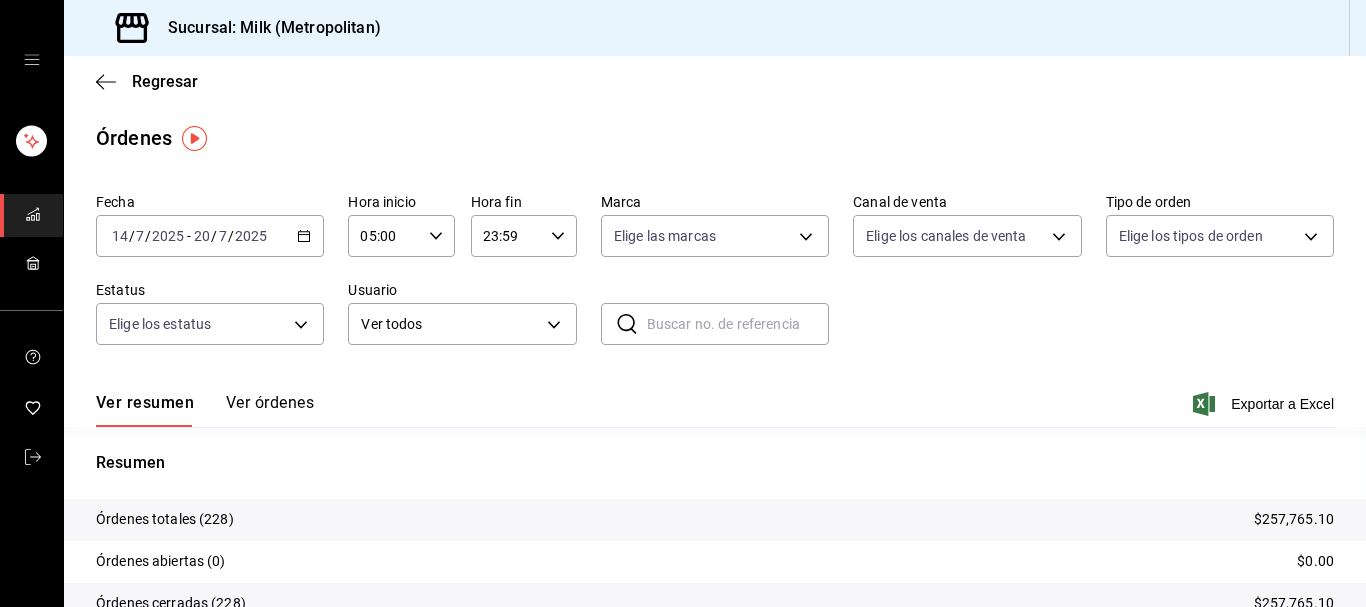 click 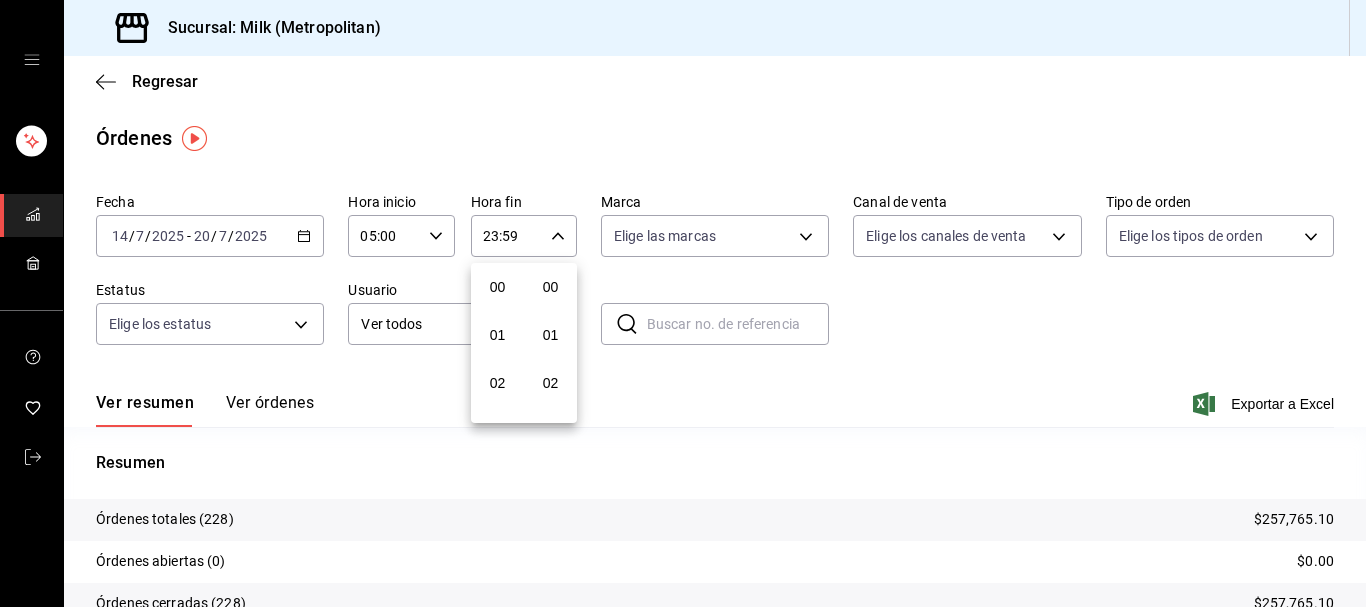 scroll, scrollTop: 1016, scrollLeft: 0, axis: vertical 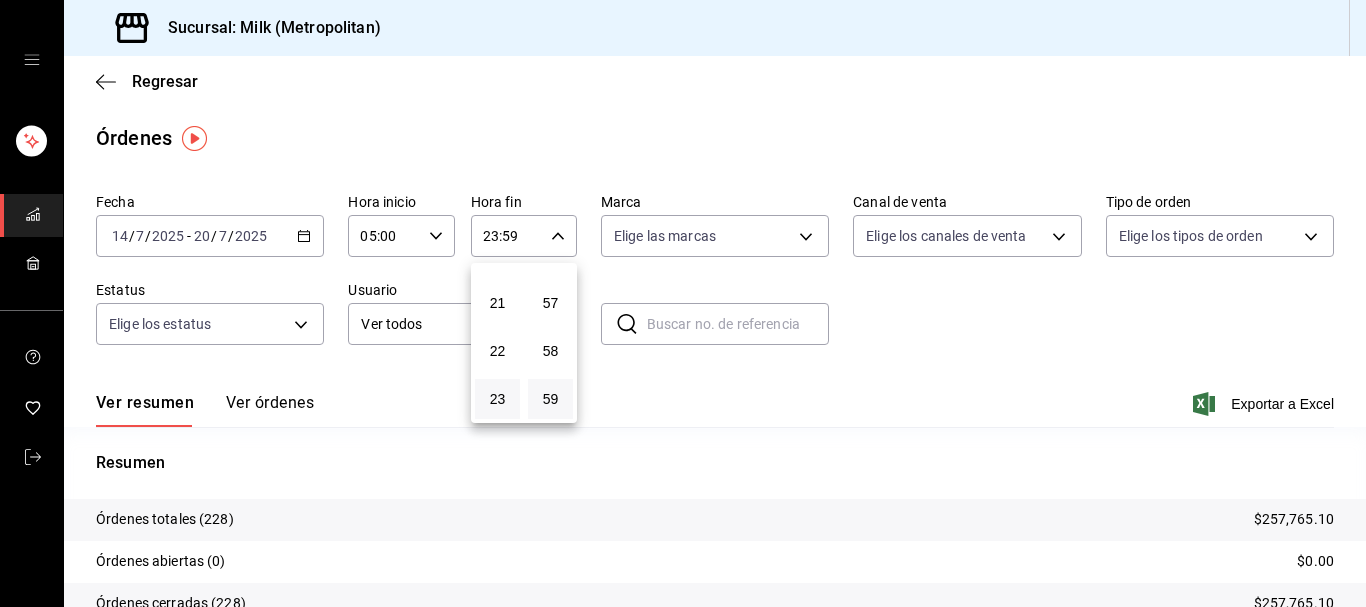 click at bounding box center [683, 303] 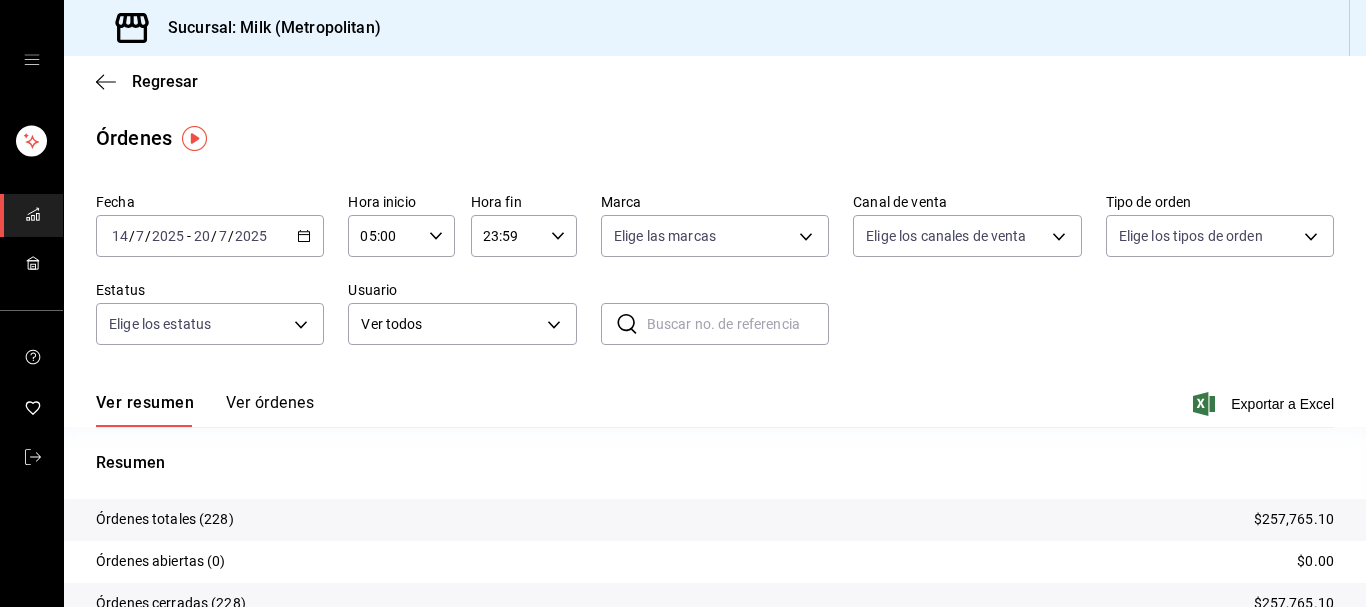 click on "23:59 Hora fin" at bounding box center (524, 236) 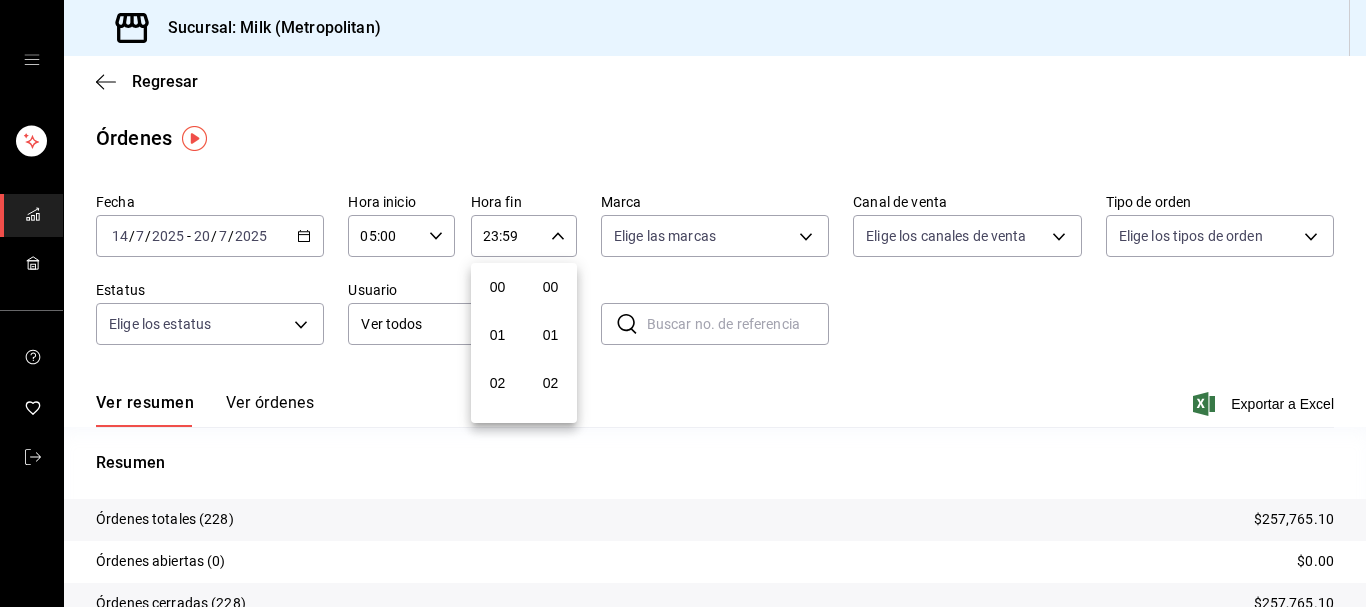scroll, scrollTop: 1016, scrollLeft: 0, axis: vertical 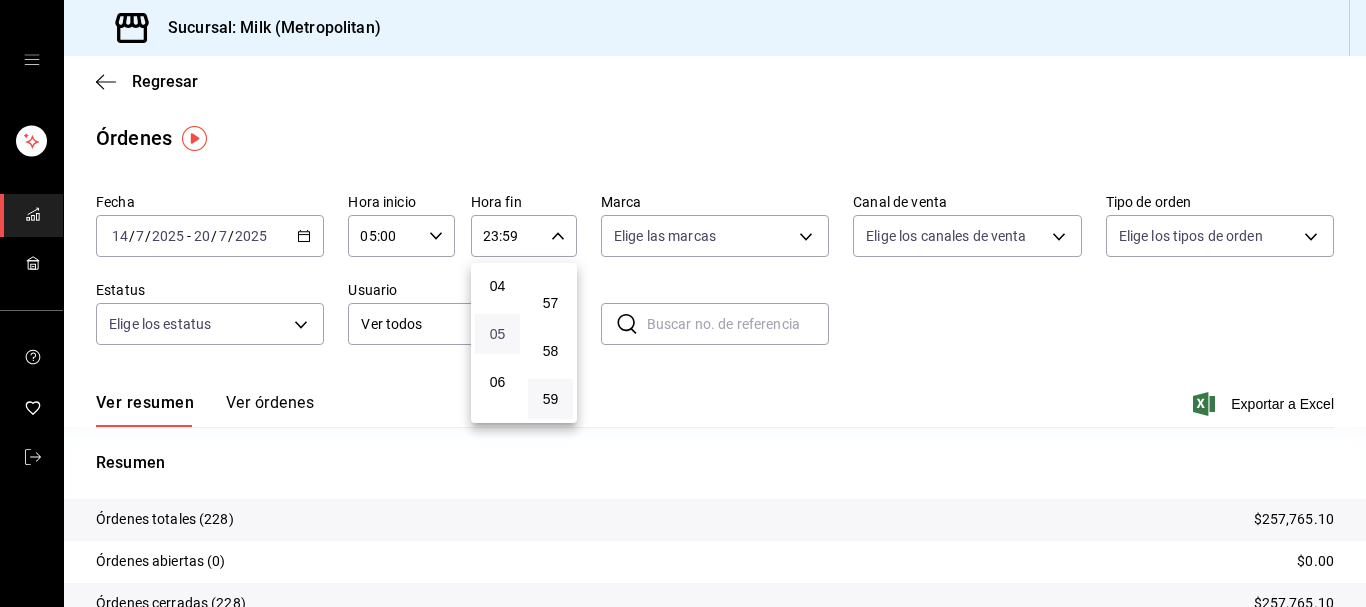 click on "05" at bounding box center [497, 334] 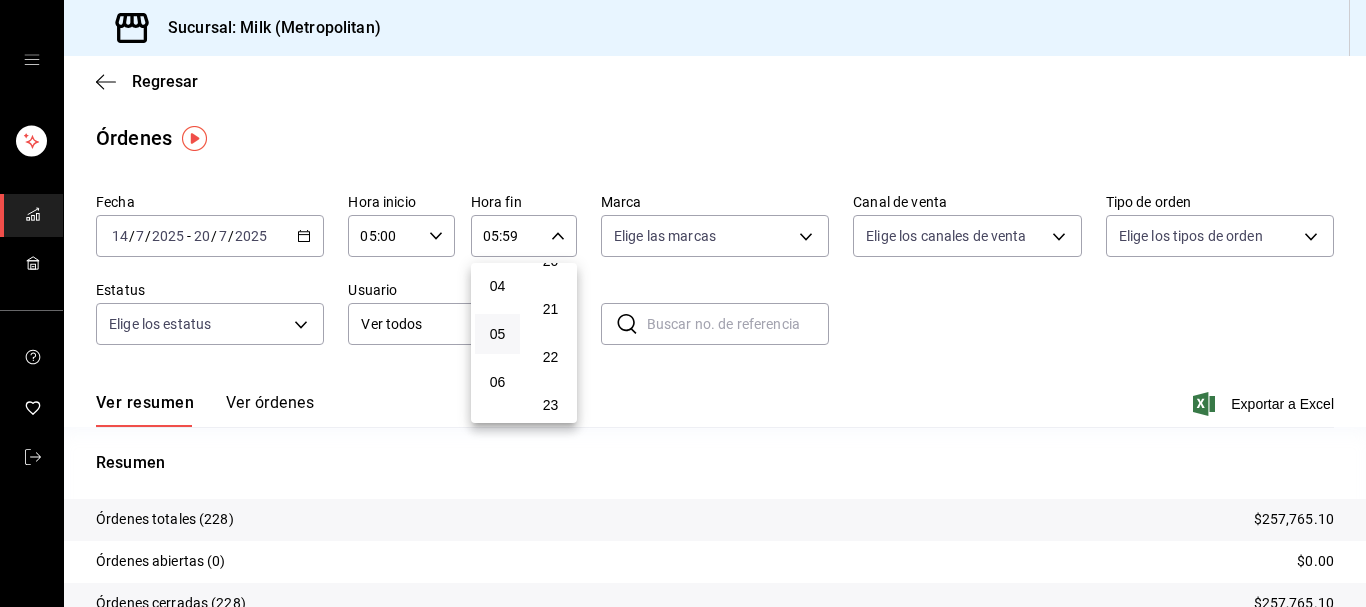 scroll, scrollTop: 0, scrollLeft: 0, axis: both 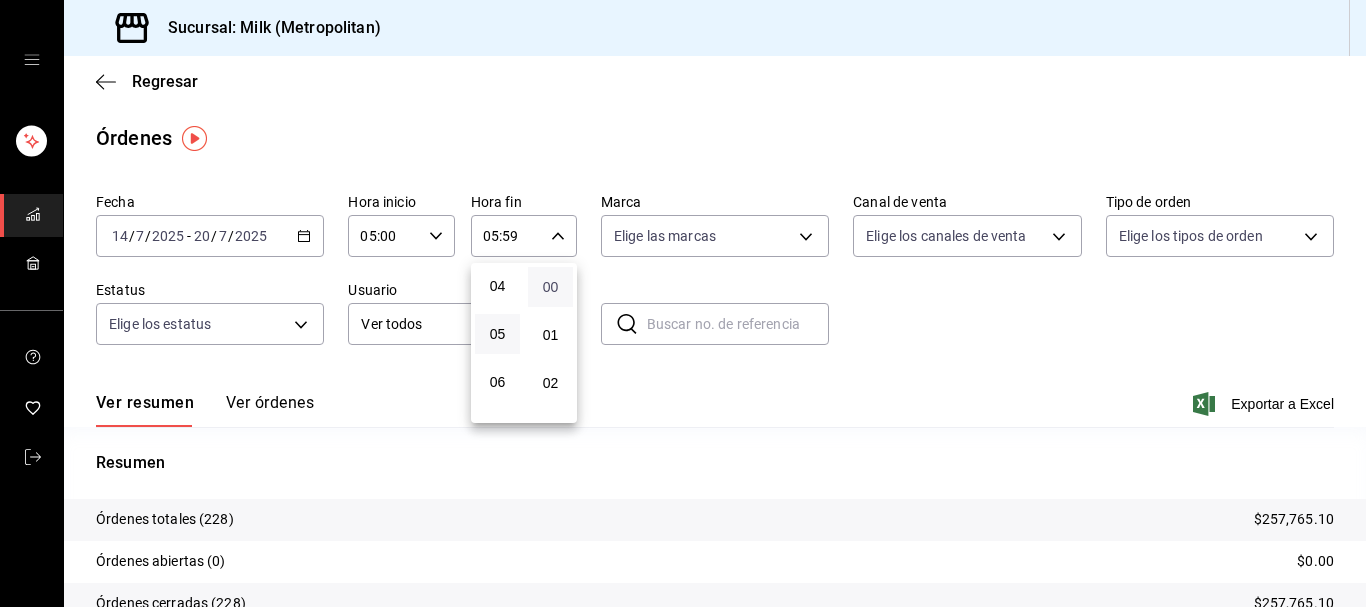 click on "00" at bounding box center (550, 287) 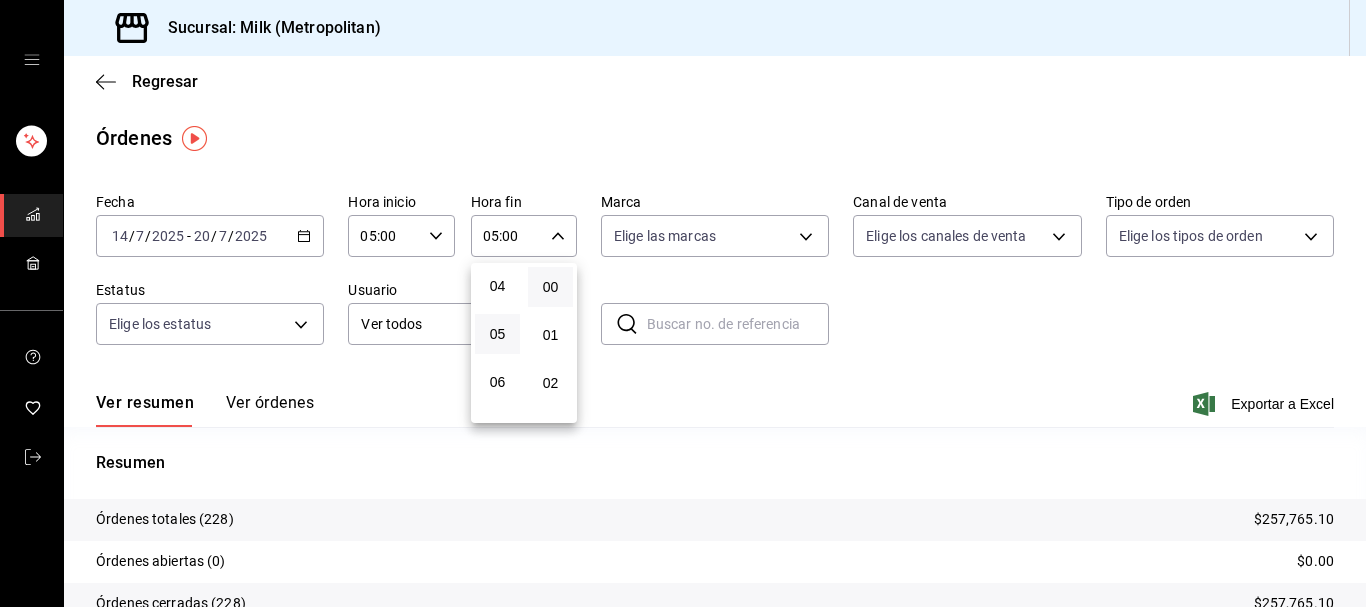 click at bounding box center [683, 303] 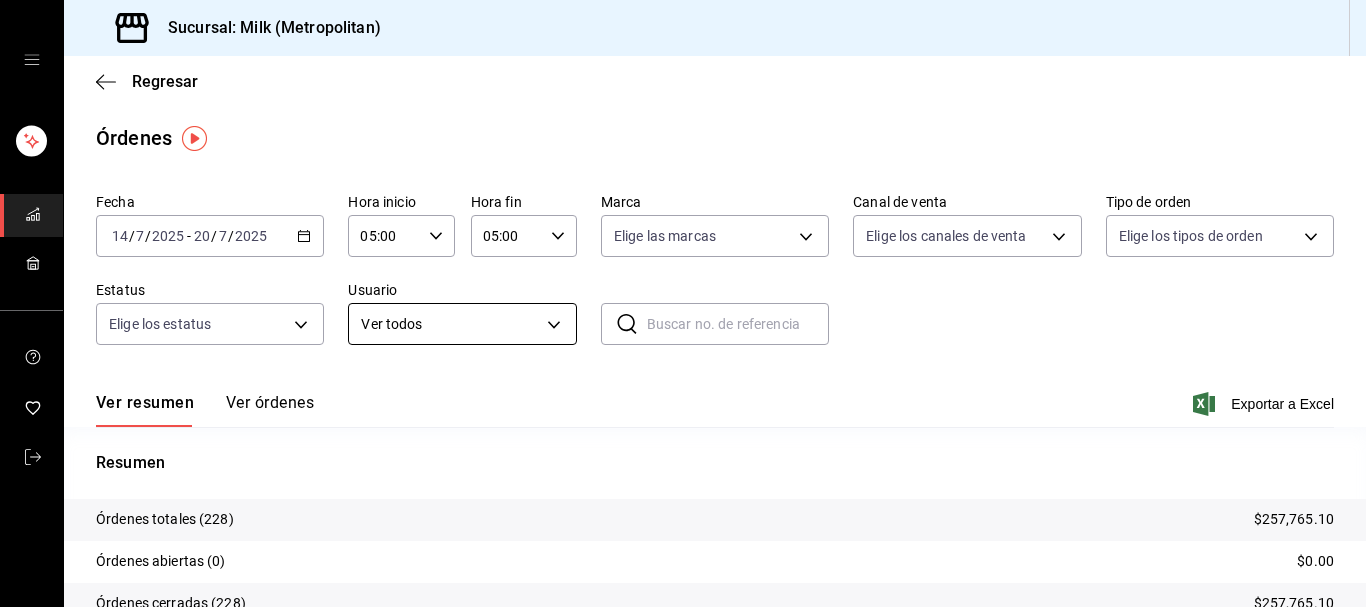 click on "Sucursal: Milk (Metropolitan) Regresar Órdenes Fecha [DATE] [DATE] - [DATE] [DATE] Hora inicio 05:00 Hora inicio Hora fin 05:00 Hora fin Marca Elige las marcas Canal de venta Elige los [PERSON_NAME] de venta Tipo de orden Elige los tipos de orden Estatus Elige los estatus Usuario Ver todos ALL ​ ​ Ver resumen Ver órdenes Exportar a Excel Resumen Órdenes totales (228) $257,765.10 Órdenes abiertas (0) $0.00 Órdenes cerradas (228) $257,765.10 Órdenes canceladas (0) $0.00 Órdenes negadas (0) $0.00 ¿Quieres ver el consumo promedio por orden y comensal? Ve al reporte de Ticket promedio GANA 1 MES GRATIS EN TU SUSCRIPCIÓN AQUÍ ¿Recuerdas cómo empezó tu restaurante?
[PERSON_NAME] puedes ayudar a un colega a tener el mismo cambio que tú viviste.
Recomienda Parrot directamente desde tu Portal Administrador.
Es fácil y rápido.
🎁 Por cada restaurante que se una, ganas 1 mes gratis. Ver video tutorial Ir a video Visitar centro de ayuda [PHONE_NUMBER] [EMAIL_ADDRESS][DOMAIN_NAME] [PHONE_NUMBER]" at bounding box center (683, 303) 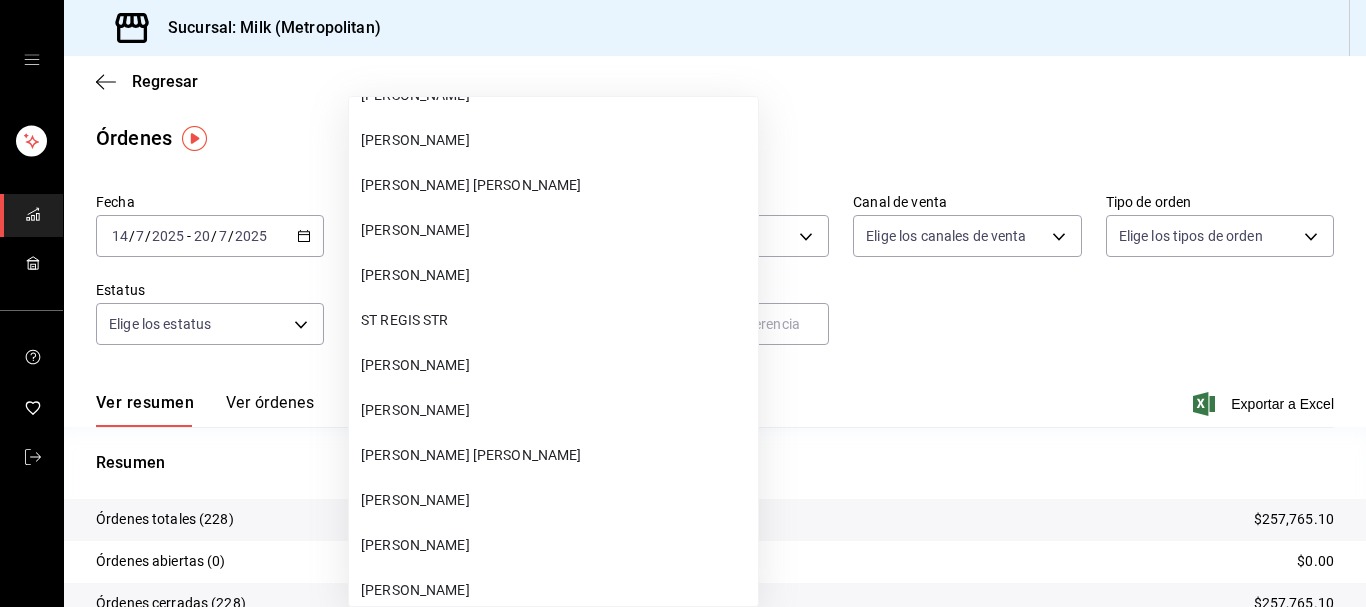 scroll, scrollTop: 204, scrollLeft: 0, axis: vertical 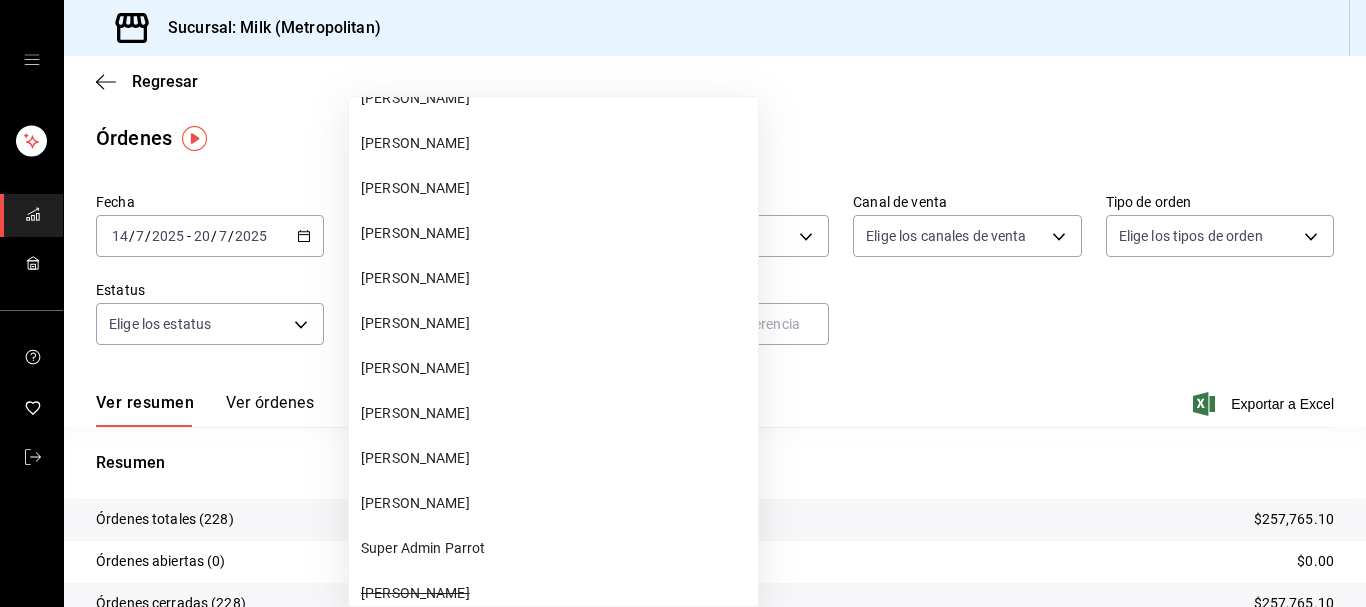 click on "[PERSON_NAME]" at bounding box center (555, 143) 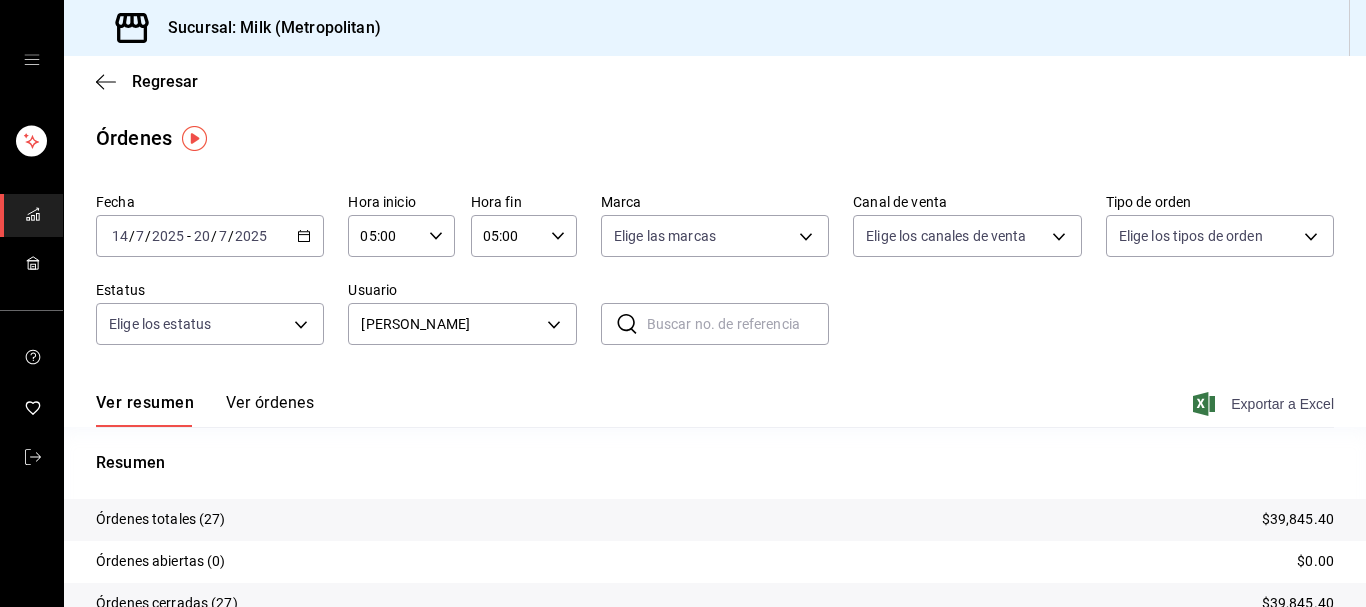 click on "Exportar a Excel" at bounding box center [1265, 404] 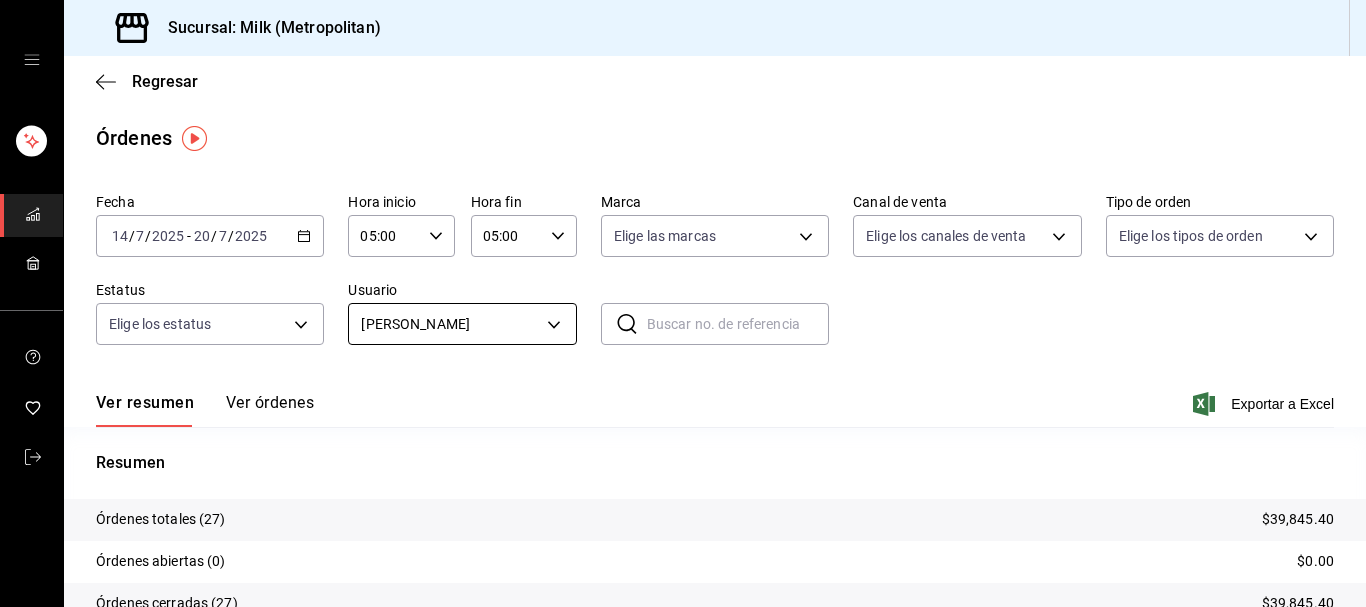 click on "Sucursal: Milk (Metropolitan) Regresar Órdenes Fecha [DATE] [DATE] - [DATE] [DATE] Hora inicio 05:00 Hora inicio Hora fin 05:00 Hora fin Marca Elige las marcas Canal de venta Elige los [PERSON_NAME] de venta Tipo de orden Elige los tipos de orden Estatus Elige los estatus Usuario [PERSON_NAME] be9f44d0-35f3-4b4b-aefa-a9bd1cbb4756 ​ ​ Ver resumen Ver órdenes Exportar a Excel Resumen Órdenes totales (27) $39,845.40 Órdenes abiertas (0) $0.00 Órdenes cerradas (27) $39,845.40 Órdenes canceladas (0) $0.00 Órdenes negadas (0) $0.00 ¿Quieres ver el consumo promedio por orden y comensal? Ve al reporte de Ticket promedio GANA 1 MES GRATIS EN TU SUSCRIPCIÓN AQUÍ ¿Recuerdas cómo empezó tu restaurante?
[PERSON_NAME] puedes ayudar a un colega a tener el mismo cambio que tú viviste.
Recomienda Parrot directamente desde tu Portal Administrador.
Es fácil y rápido.
🎁 Por cada restaurante que se una, ganas 1 mes gratis. Ver video tutorial Ir a video Visitar centro de ayuda [PHONE_NUMBER]" at bounding box center (683, 303) 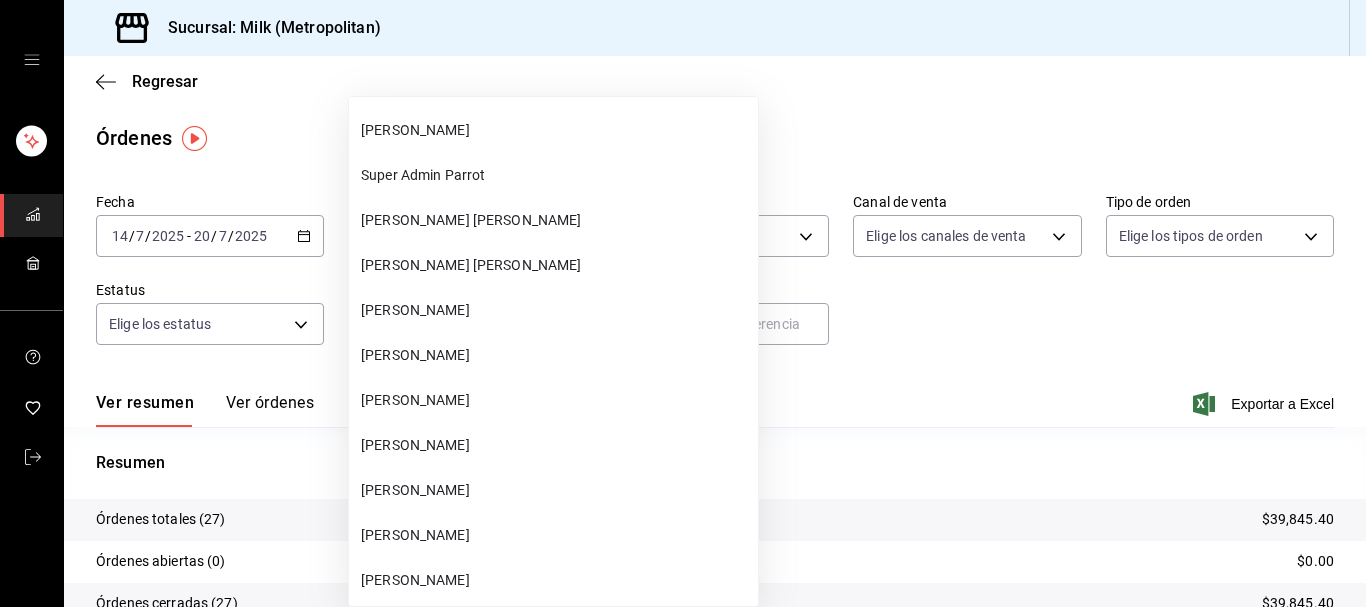 scroll, scrollTop: 72844, scrollLeft: 0, axis: vertical 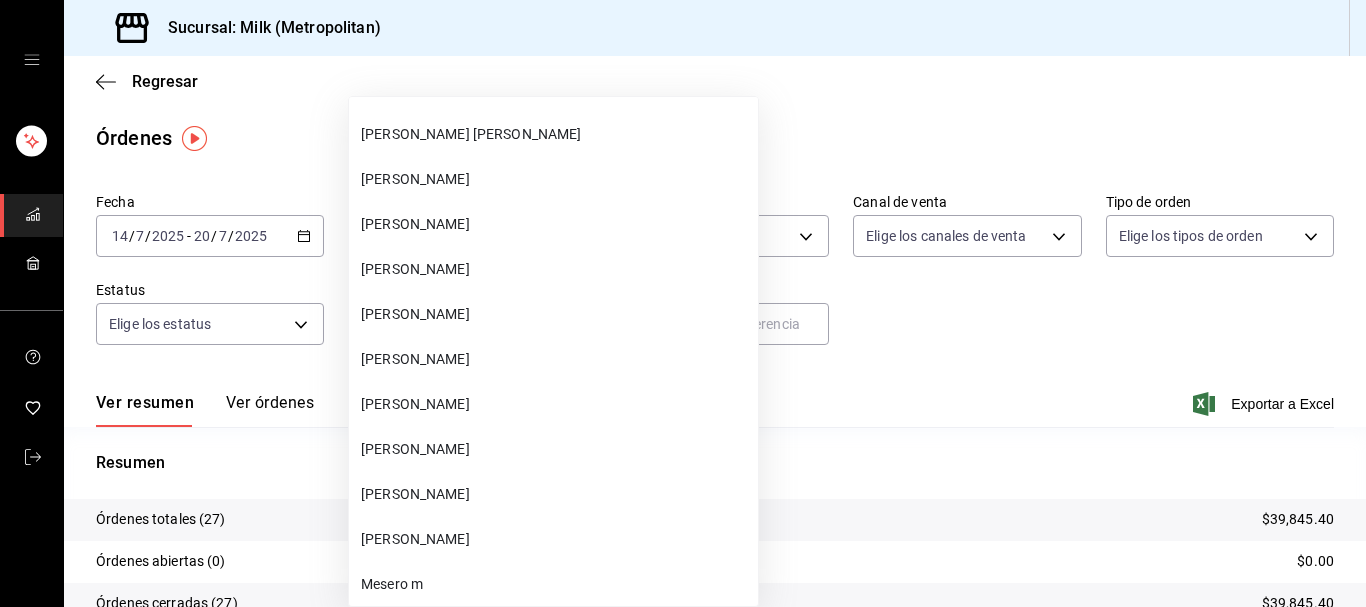 click on "[PERSON_NAME]" at bounding box center [555, 404] 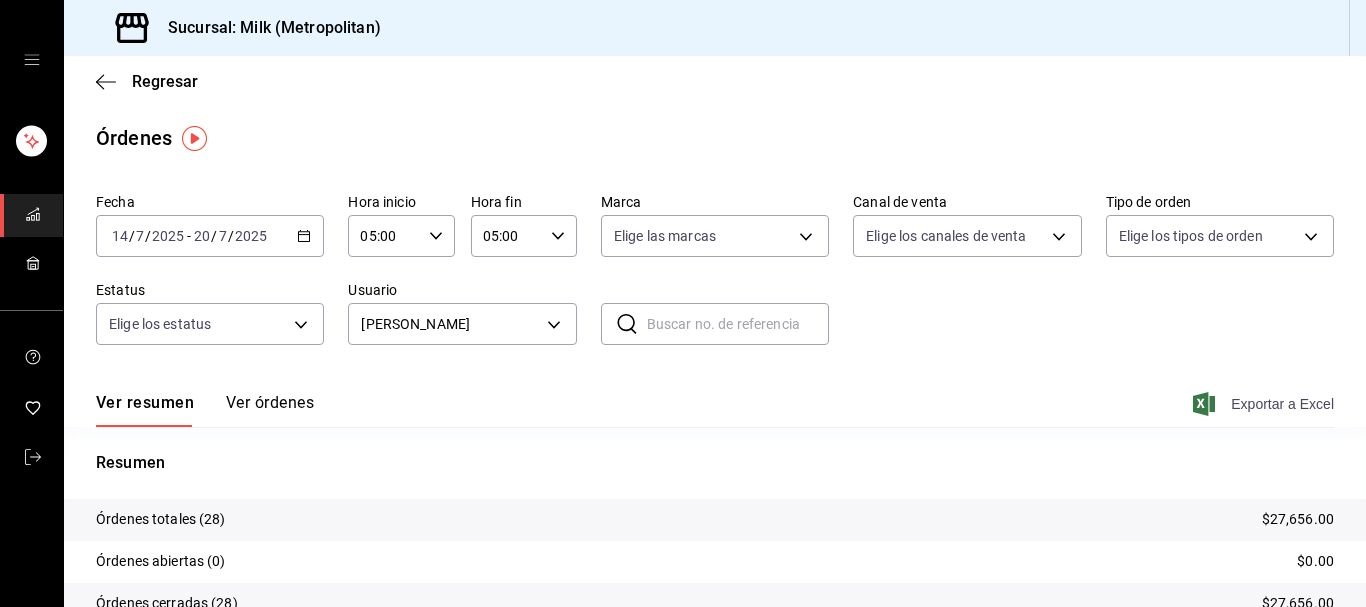 click on "Exportar a Excel" at bounding box center (1265, 404) 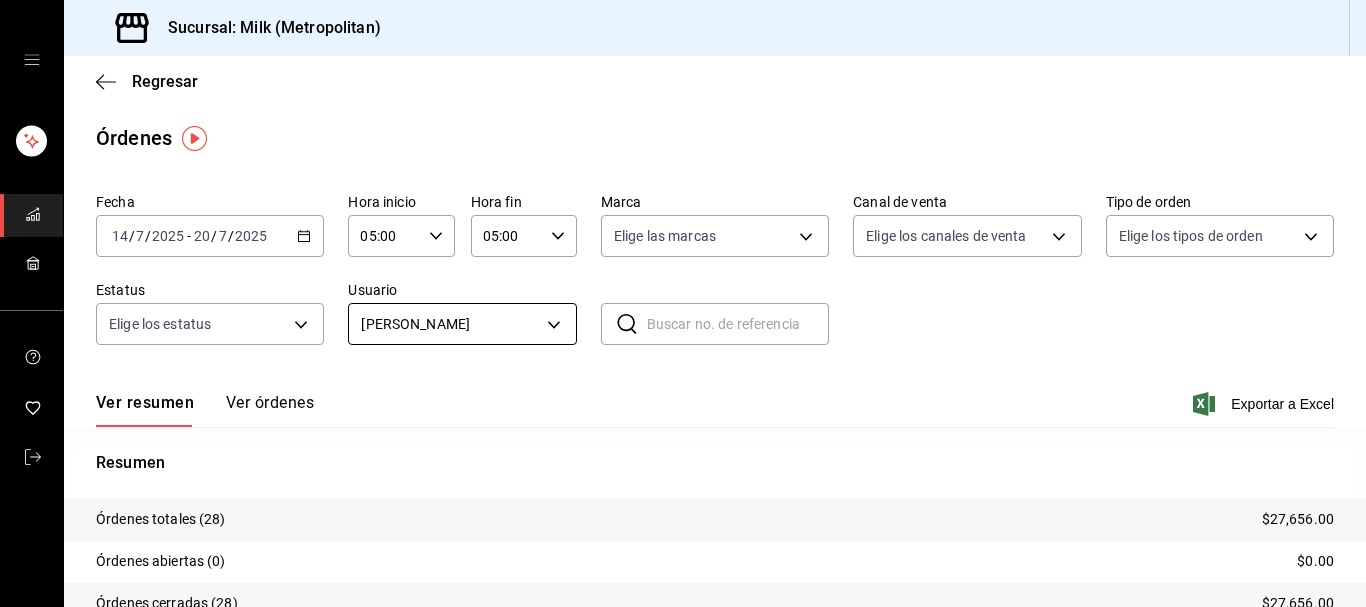 click on "Sucursal: Milk (Metropolitan) Regresar Órdenes Fecha [DATE] [DATE] - [DATE] [DATE] Hora inicio 05:00 Hora inicio Hora fin 05:00 Hora fin Marca Elige las marcas Canal de venta Elige los [PERSON_NAME] de venta Tipo de orden Elige los tipos de orden Estatus Elige los estatus Usuario [PERSON_NAME] cd888176-7e70-4654-9546-eaa365a64d8c ​ ​ Ver resumen Ver órdenes Exportar a Excel Resumen Órdenes totales (28) $27,656.00 Órdenes abiertas (0) $0.00 Órdenes cerradas (28) $27,656.00 Órdenes canceladas (0) $0.00 Órdenes negadas (0) $0.00 ¿Quieres ver el consumo promedio por orden y comensal? Ve al reporte de Ticket promedio GANA 1 MES GRATIS EN TU SUSCRIPCIÓN AQUÍ ¿Recuerdas cómo empezó tu restaurante?
[PERSON_NAME] puedes ayudar a un colega a tener el mismo cambio que tú viviste.
Recomienda Parrot directamente desde tu Portal Administrador.
Es fácil y rápido.
🎁 Por cada restaurante que se una, ganas 1 mes gratis. Ver video tutorial Ir a video Visitar centro de ayuda [PHONE_NUMBER]" at bounding box center [683, 303] 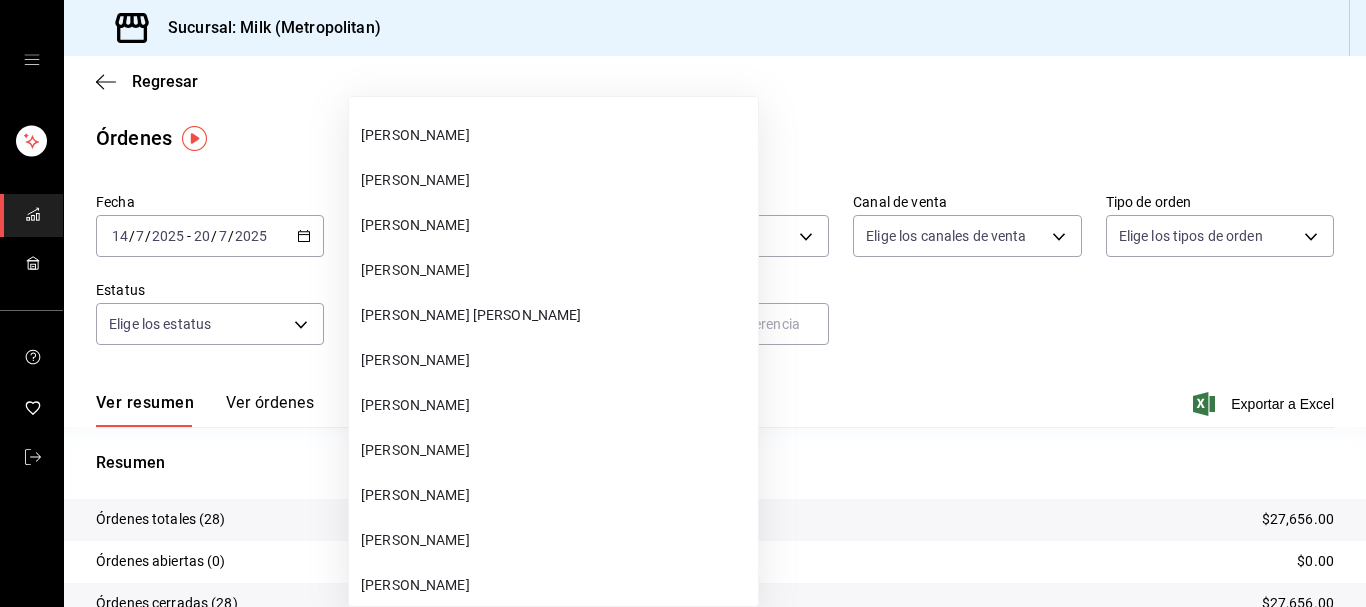 scroll, scrollTop: 56360, scrollLeft: 0, axis: vertical 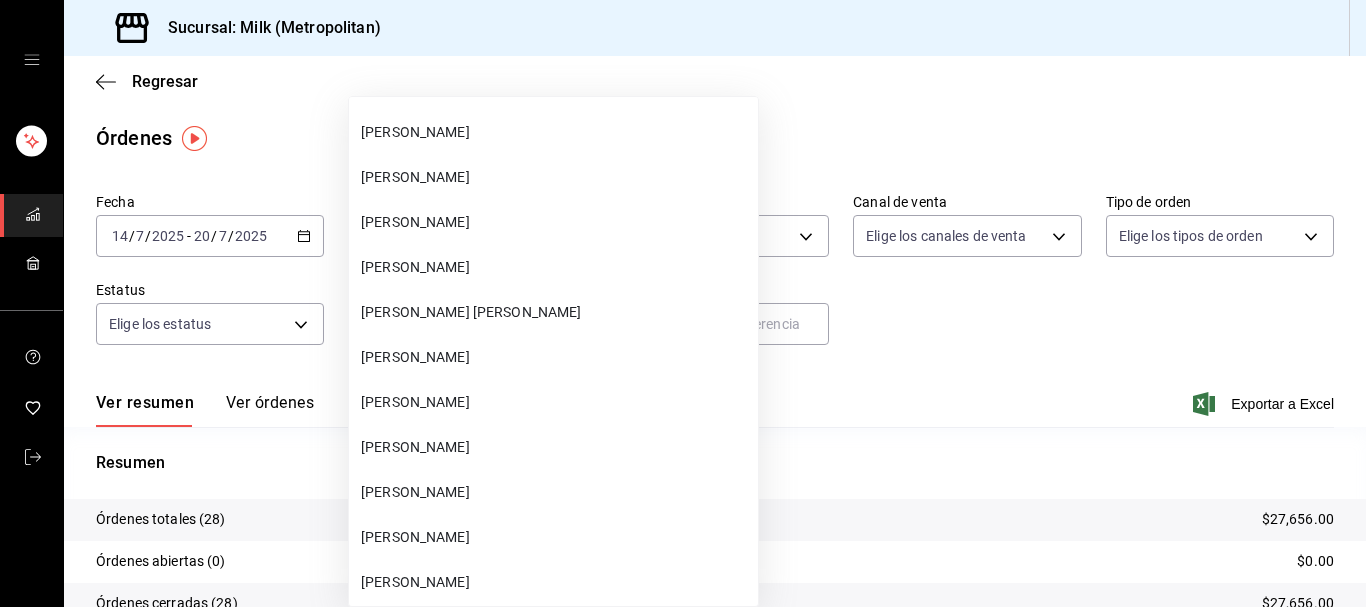 click on "[PERSON_NAME]" at bounding box center (555, 447) 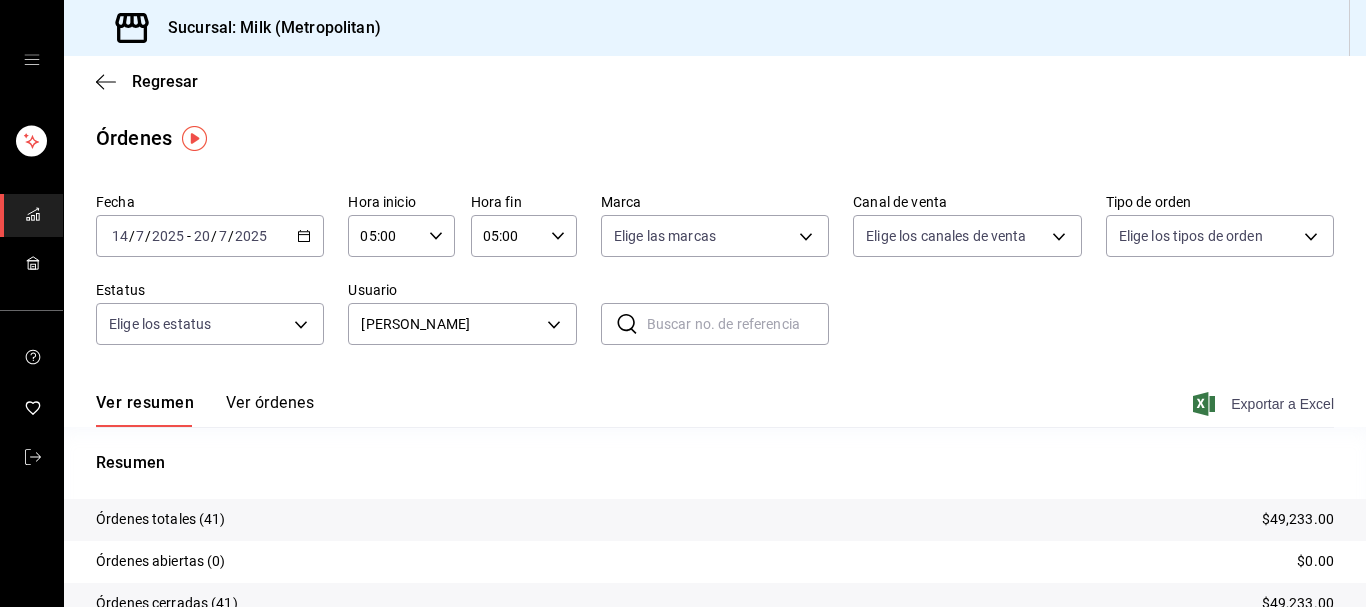 click on "Exportar a Excel" at bounding box center [1265, 404] 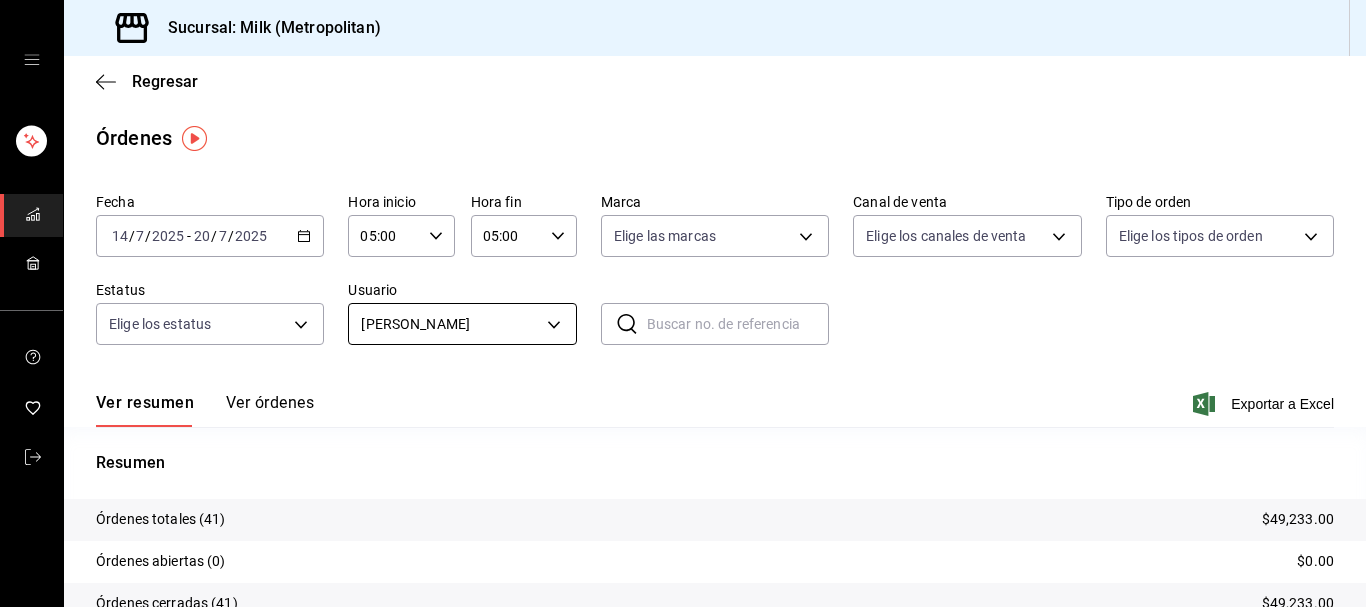 click on "Sucursal: Milk (Metropolitan) Regresar Órdenes Fecha [DATE] [DATE] - [DATE] [DATE] Hora inicio 05:00 Hora inicio Hora fin 05:00 Hora fin Marca Elige las marcas Canal de venta Elige los [PERSON_NAME] de venta Tipo de orden Elige los tipos de orden Estatus Elige los estatus Usuario [PERSON_NAME] MERACADO f0cdbbcd-b5d1-4582-9cd0-364c2301ad7d ​ ​ Ver resumen Ver órdenes Exportar a Excel Resumen Órdenes totales (41) $49,233.00 Órdenes abiertas (0) $0.00 Órdenes cerradas (41) $49,233.00 Órdenes canceladas (0) $0.00 Órdenes negadas (0) $0.00 ¿Quieres ver el consumo promedio por orden y comensal? Ve al reporte de Ticket promedio GANA 1 MES GRATIS EN TU SUSCRIPCIÓN AQUÍ ¿Recuerdas cómo empezó tu restaurante?
[PERSON_NAME] puedes ayudar a un colega a tener el mismo cambio que tú viviste.
Recomienda Parrot directamente desde tu Portal Administrador.
Es fácil y rápido.
🎁 Por cada restaurante que se una, ganas 1 mes gratis. Ver video tutorial Ir a video Visitar centro de ayuda" at bounding box center (683, 303) 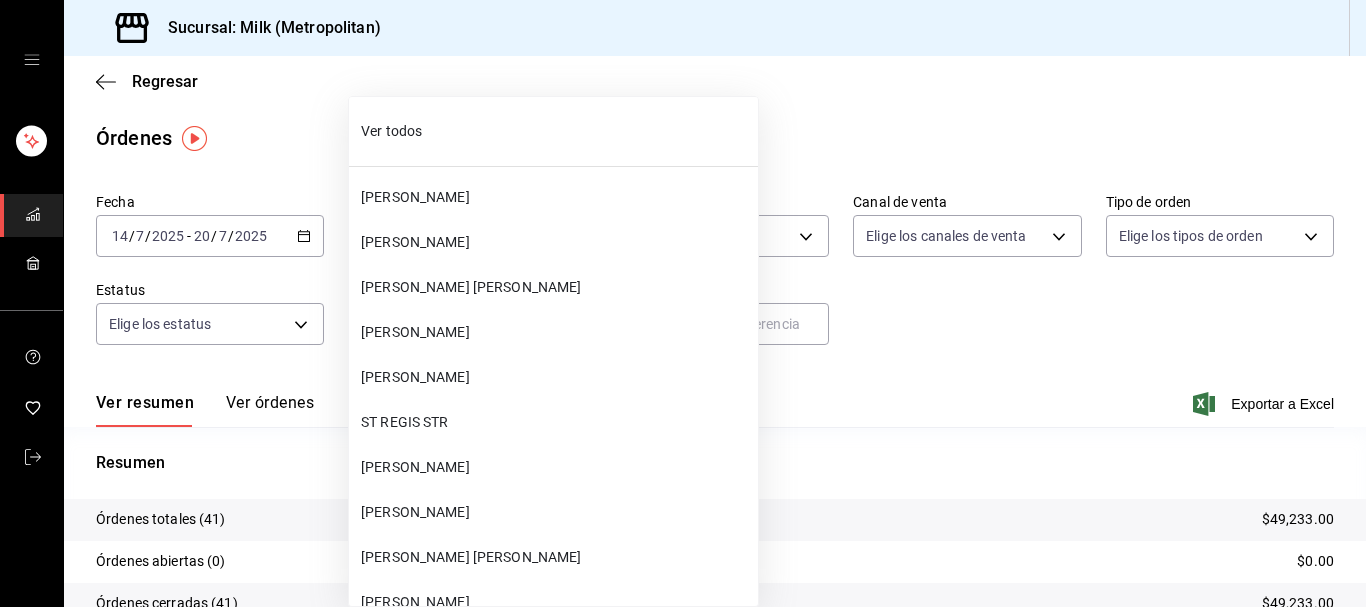 scroll, scrollTop: 56457, scrollLeft: 0, axis: vertical 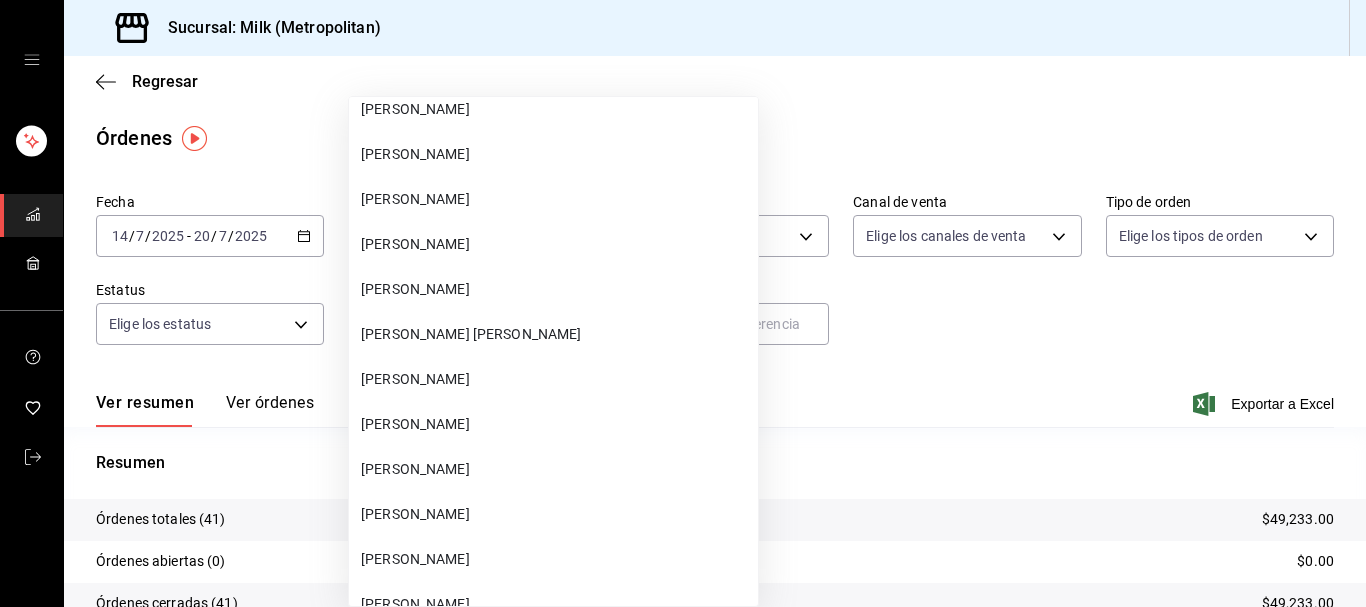 click on "[PERSON_NAME]" at bounding box center (555, 469) 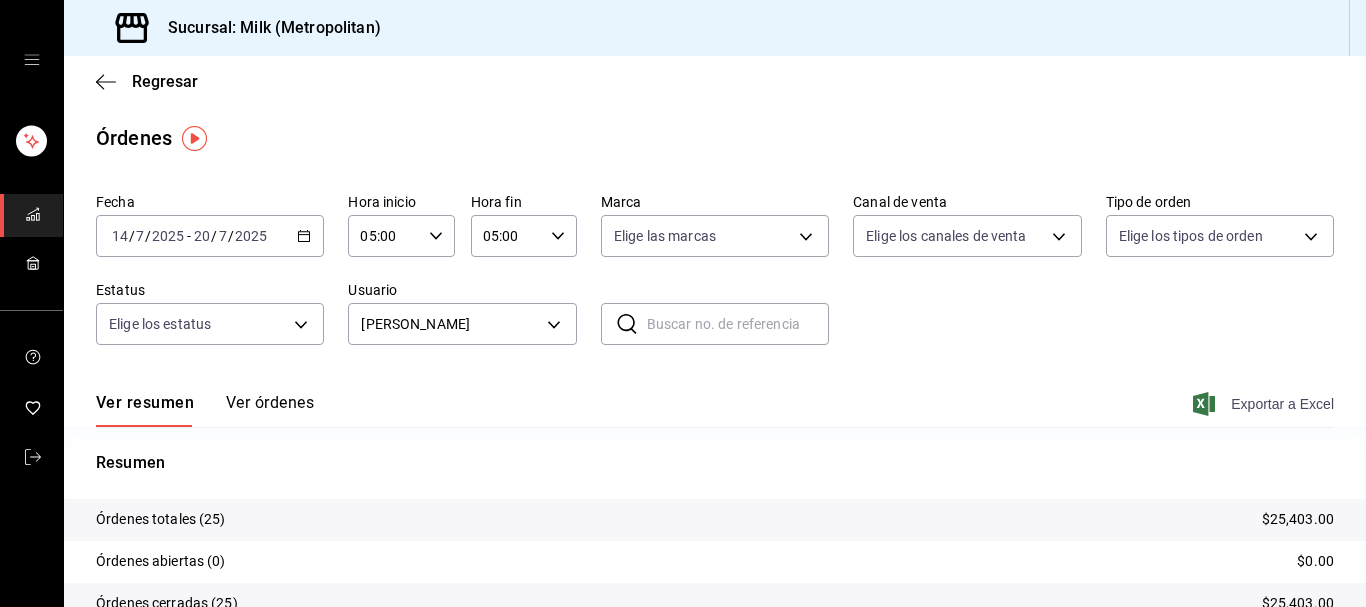 click on "Exportar a Excel" at bounding box center [1265, 404] 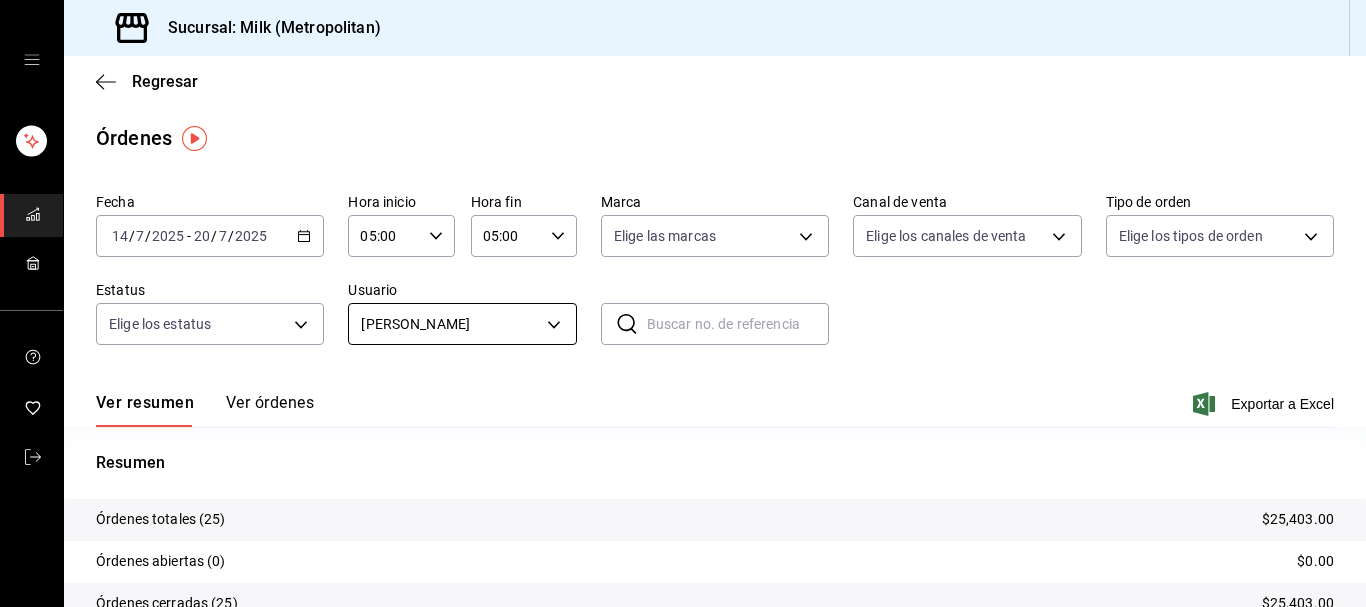 click on "Sucursal: Milk (Metropolitan) Regresar Órdenes Fecha [DATE] [DATE] - [DATE] [DATE] Hora inicio 05:00 Hora inicio Hora fin 05:00 Hora fin Marca Elige las marcas Canal de venta Elige los [PERSON_NAME] de venta Tipo de orden Elige los tipos de orden Estatus Elige los estatus Usuario [PERSON_NAME] cd6f04c2-e53d-47d6-9633-31b4ebe320e7 ​ ​ Ver resumen Ver órdenes Exportar a Excel Resumen Órdenes totales (25) $25,403.00 Órdenes abiertas (0) $0.00 Órdenes cerradas (25) $25,403.00 Órdenes canceladas (0) $0.00 Órdenes negadas (0) $0.00 ¿Quieres ver el consumo promedio por orden y comensal? Ve al reporte de Ticket promedio GANA 1 MES GRATIS EN TU SUSCRIPCIÓN AQUÍ ¿Recuerdas cómo empezó tu restaurante?
[PERSON_NAME] puedes ayudar a un colega a tener el mismo cambio que tú viviste.
Recomienda Parrot directamente desde tu Portal Administrador.
Es fácil y rápido.
🎁 Por cada restaurante que se una, ganas 1 mes gratis. Ver video tutorial Ir a video Visitar centro de ayuda [PHONE_NUMBER]" at bounding box center [683, 303] 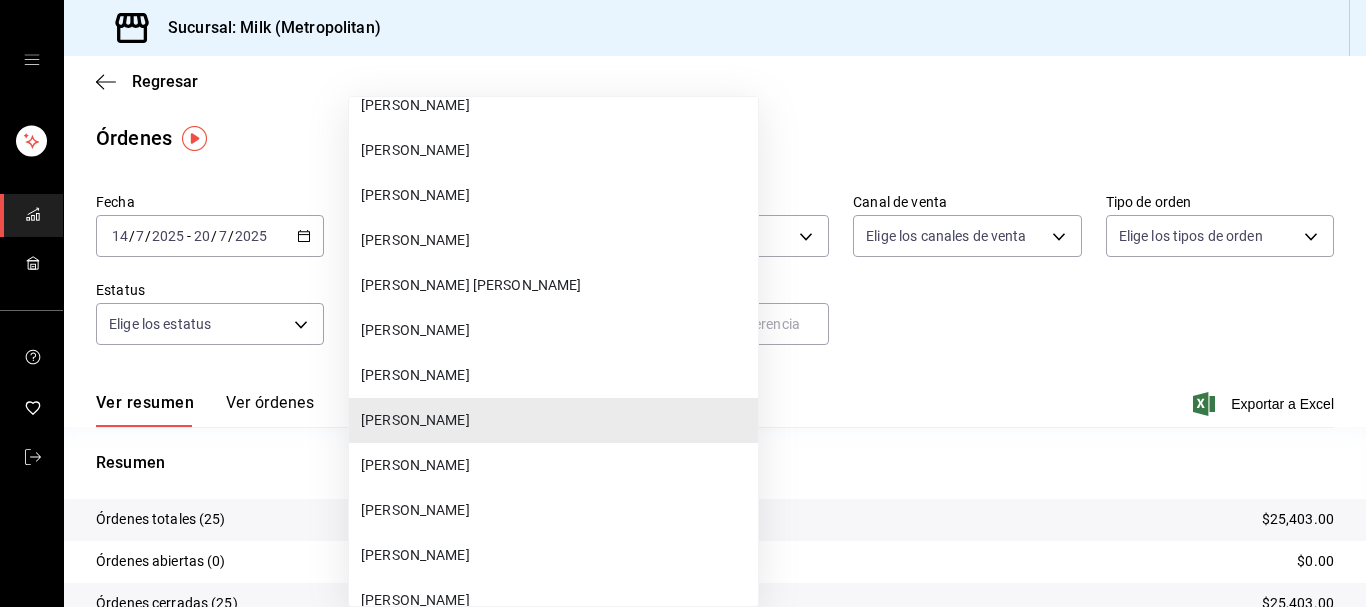 scroll, scrollTop: 73094, scrollLeft: 0, axis: vertical 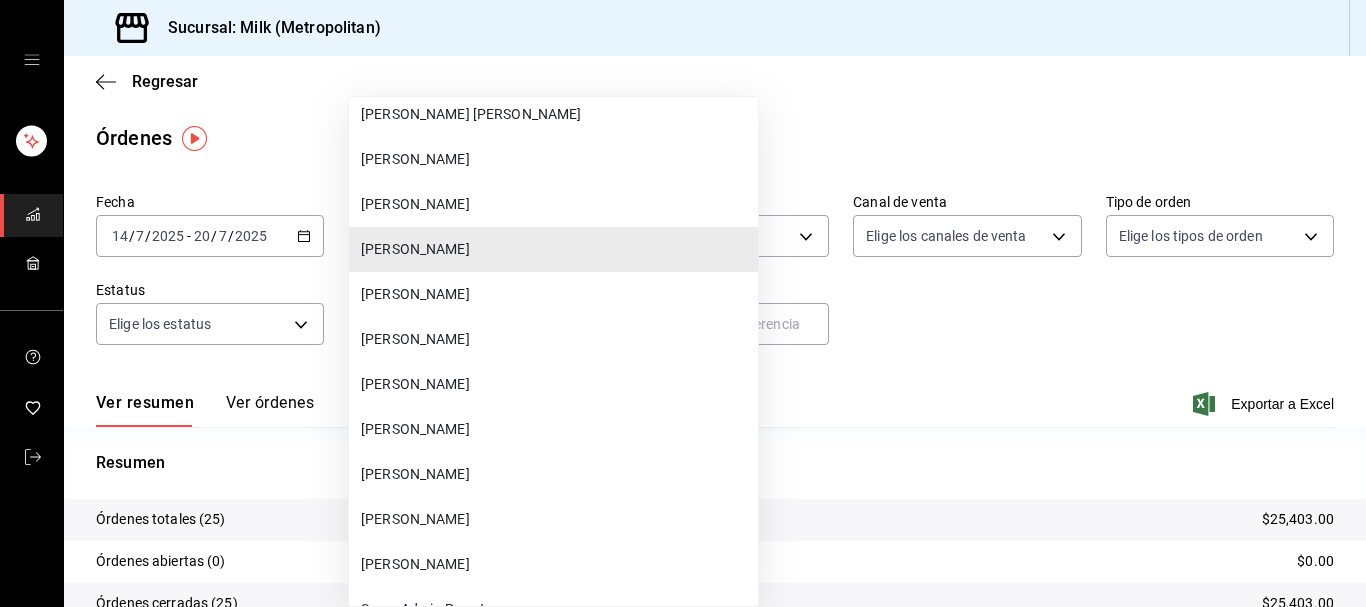 click on "[PERSON_NAME]" at bounding box center (555, 429) 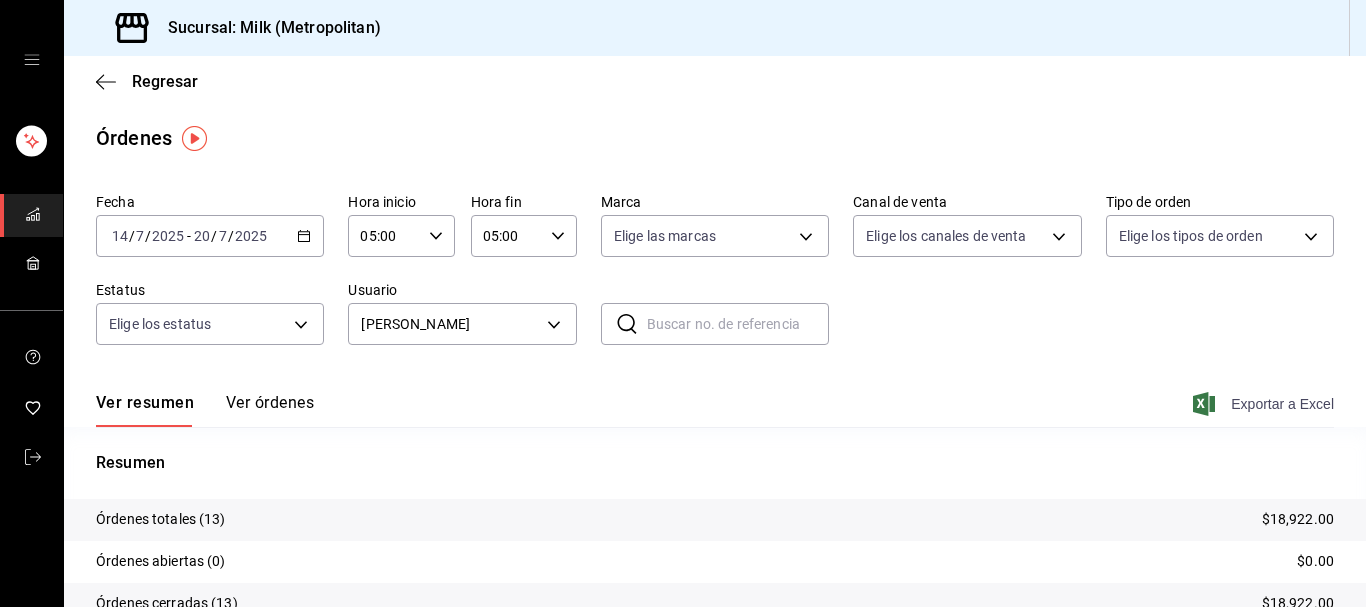 click on "Exportar a Excel" at bounding box center [1265, 404] 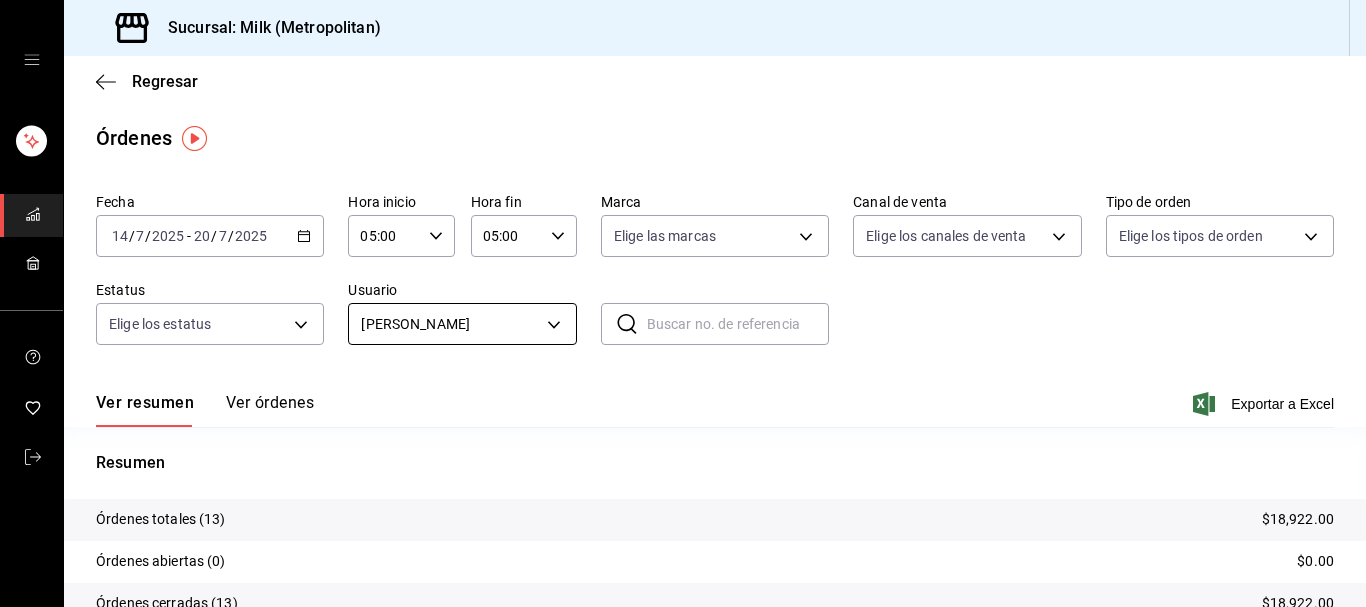 click on "Sucursal: Milk (Metropolitan) Regresar Órdenes Fecha [DATE] [DATE] - [DATE] [DATE] Hora inicio 05:00 Hora inicio Hora fin 05:00 Hora fin Marca Elige las marcas Canal de venta Elige los [PERSON_NAME] de venta Tipo de orden Elige los tipos de orden Estatus Elige los estatus Usuario [PERSON_NAME] f83e7047-d1b3-430b-a349-dae361ea25da ​ ​ Ver resumen Ver órdenes Exportar a Excel Resumen Órdenes totales (13) $18,922.00 Órdenes abiertas (0) $0.00 Órdenes cerradas (13) $18,922.00 Órdenes canceladas (0) $0.00 Órdenes negadas (0) $0.00 ¿Quieres ver el consumo promedio por orden y comensal? Ve al reporte de Ticket promedio GANA 1 MES GRATIS EN TU SUSCRIPCIÓN AQUÍ ¿Recuerdas cómo empezó tu restaurante?
[PERSON_NAME] puedes ayudar a un colega a tener el mismo cambio que tú viviste.
Recomienda Parrot directamente desde tu Portal Administrador.
Es fácil y rápido.
🎁 Por cada restaurante que se una, ganas 1 mes gratis. Ver video tutorial Ir a video Visitar centro de ayuda [PHONE_NUMBER]" at bounding box center (683, 303) 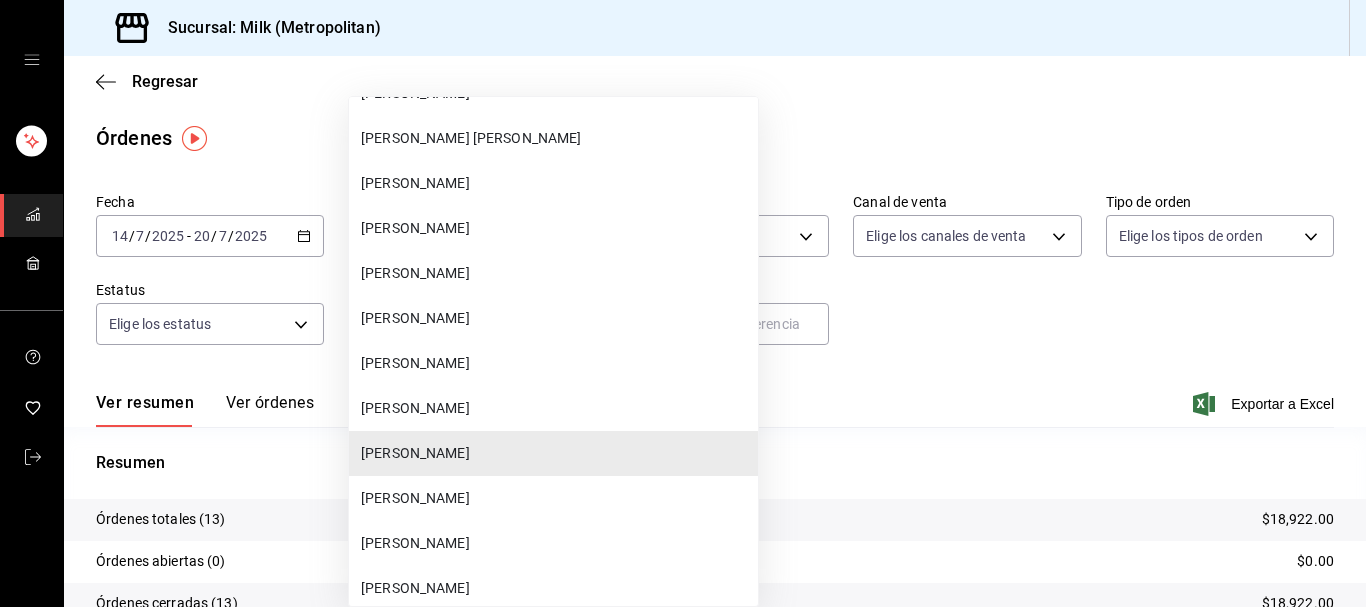scroll, scrollTop: 73172, scrollLeft: 0, axis: vertical 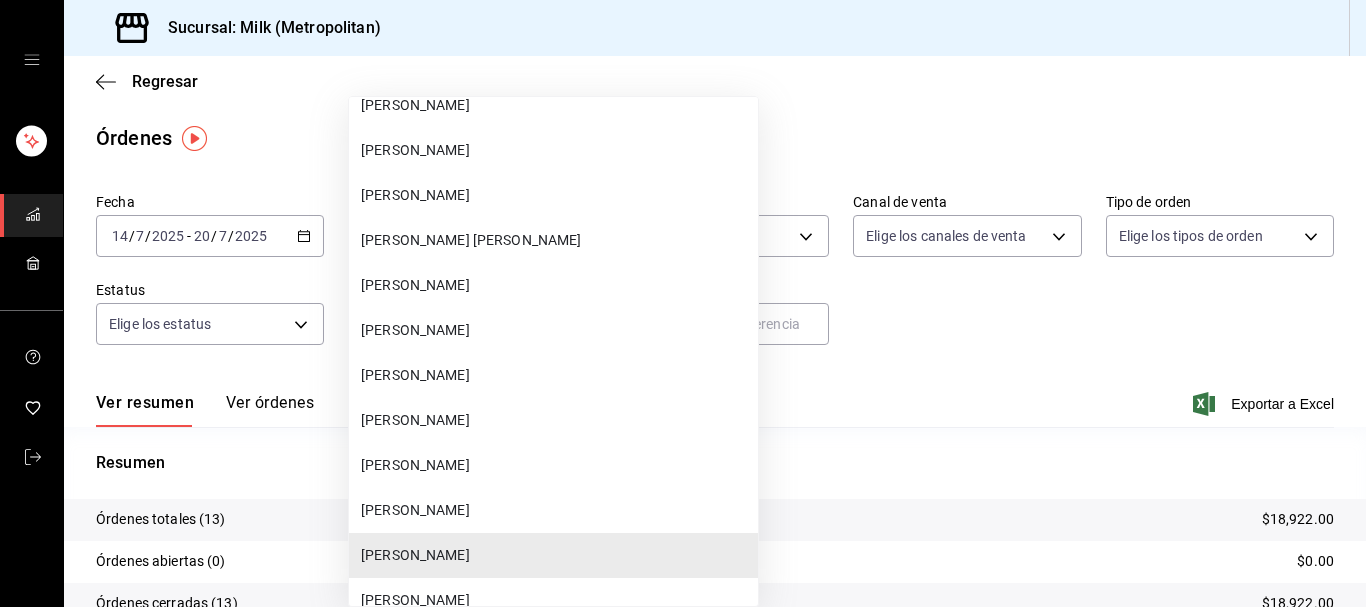click on "[PERSON_NAME]" at bounding box center (555, 285) 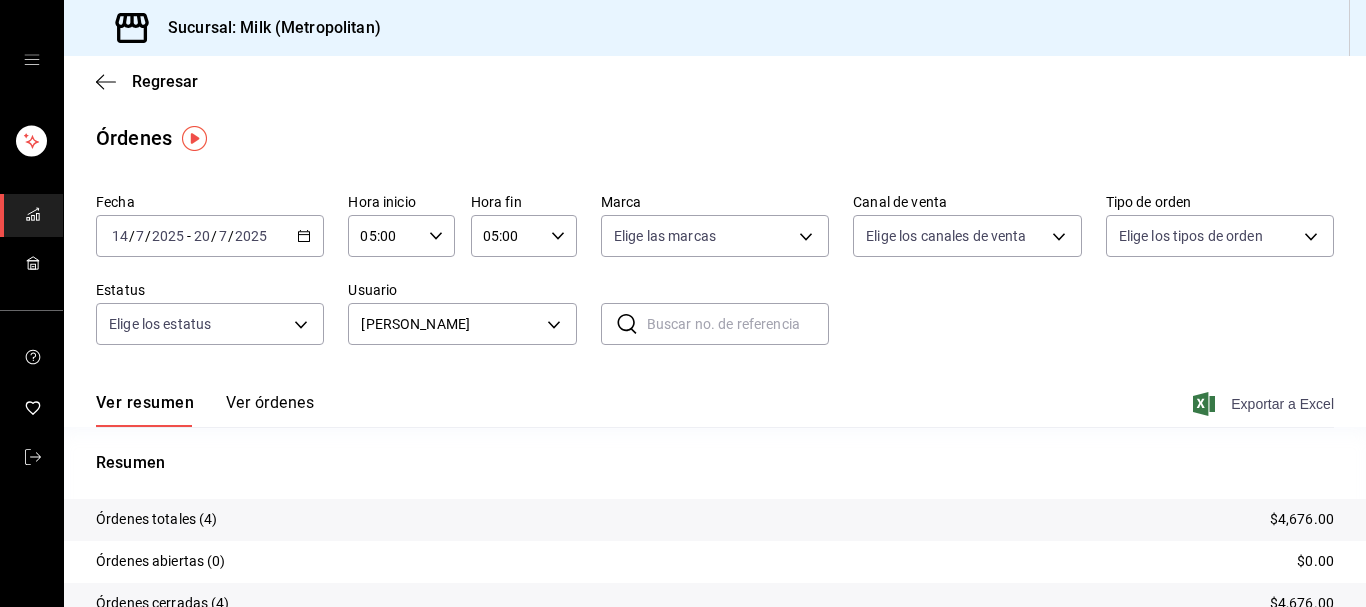 click on "Exportar a Excel" at bounding box center (1265, 404) 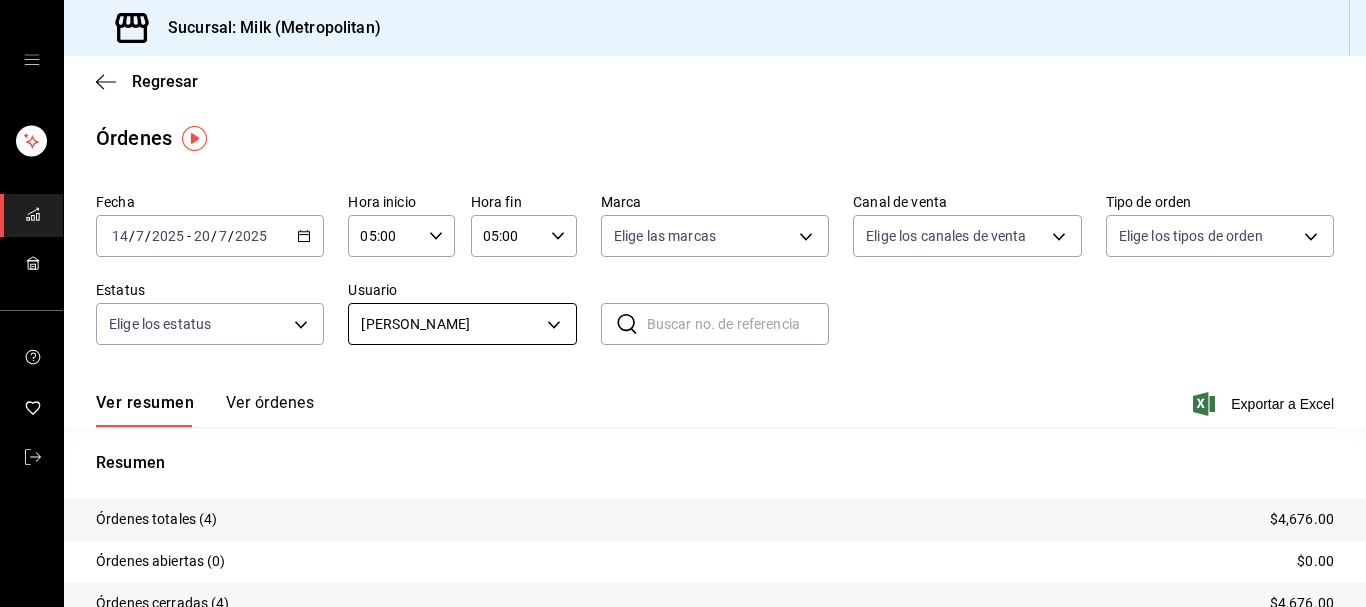 click on "Sucursal: Milk (Metropolitan) Regresar Órdenes Fecha [DATE] [DATE] - [DATE] [DATE] Hora inicio 05:00 Hora inicio Hora fin 05:00 Hora fin Marca Elige las marcas Canal de venta Elige los [PERSON_NAME] de venta Tipo de orden Elige los tipos de orden Estatus Elige los estatus Usuario [PERSON_NAME] ba73219b-fdff-4849-9034-1cd5948317d7 ​ ​ Ver resumen Ver órdenes Exportar a Excel Resumen Órdenes totales (4) $4,676.00 Órdenes abiertas (0) $0.00 Órdenes cerradas (4) $4,676.00 Órdenes canceladas (0) $0.00 Órdenes negadas (0) $0.00 ¿Quieres ver el consumo promedio por orden y comensal? Ve al reporte de Ticket promedio GANA 1 MES GRATIS EN TU SUSCRIPCIÓN AQUÍ ¿Recuerdas cómo empezó tu restaurante?
[PERSON_NAME] puedes ayudar a un colega a tener el mismo cambio que tú viviste.
Recomienda Parrot directamente desde tu Portal Administrador.
Es fácil y rápido.
🎁 Por cada restaurante que se una, ganas 1 mes gratis. Ver video tutorial Ir a video Visitar centro de ayuda [PHONE_NUMBER]" at bounding box center (683, 303) 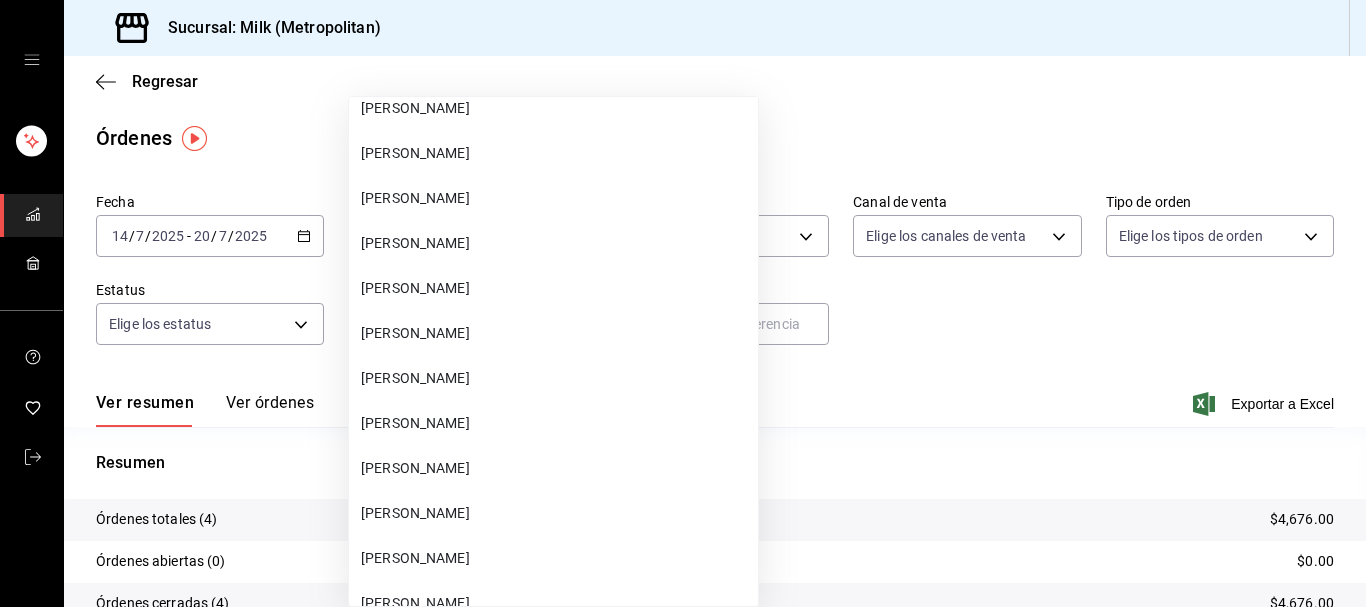 scroll, scrollTop: 69026, scrollLeft: 0, axis: vertical 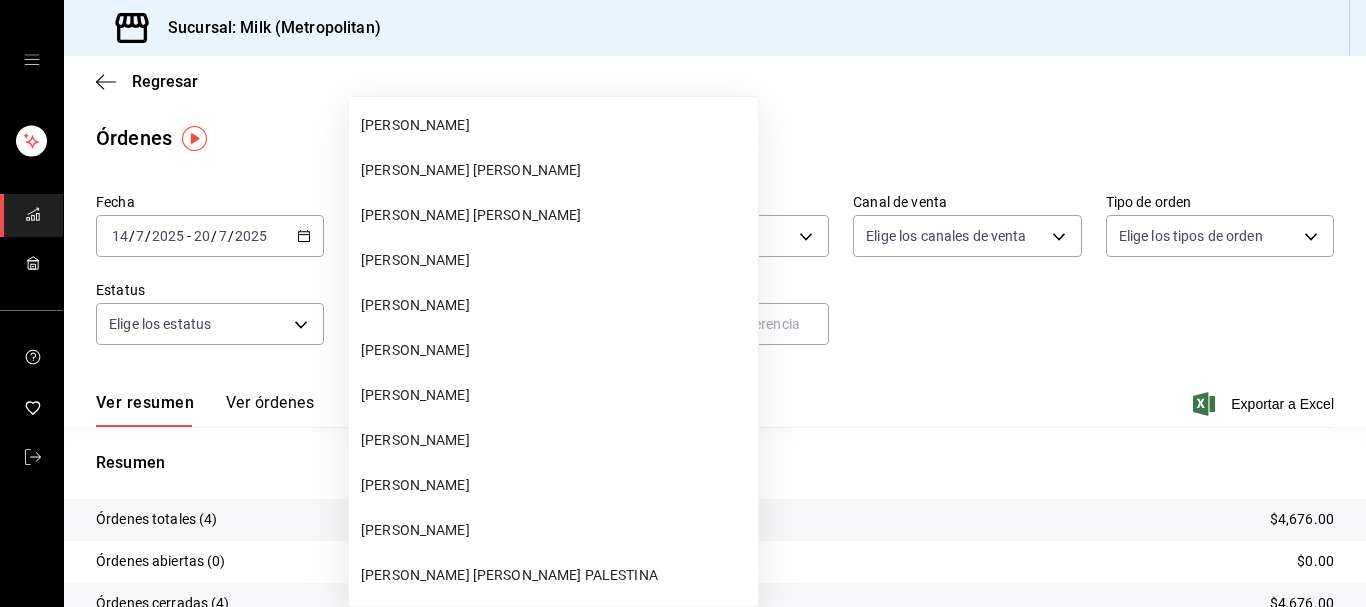 click on "[PERSON_NAME]" at bounding box center (555, 530) 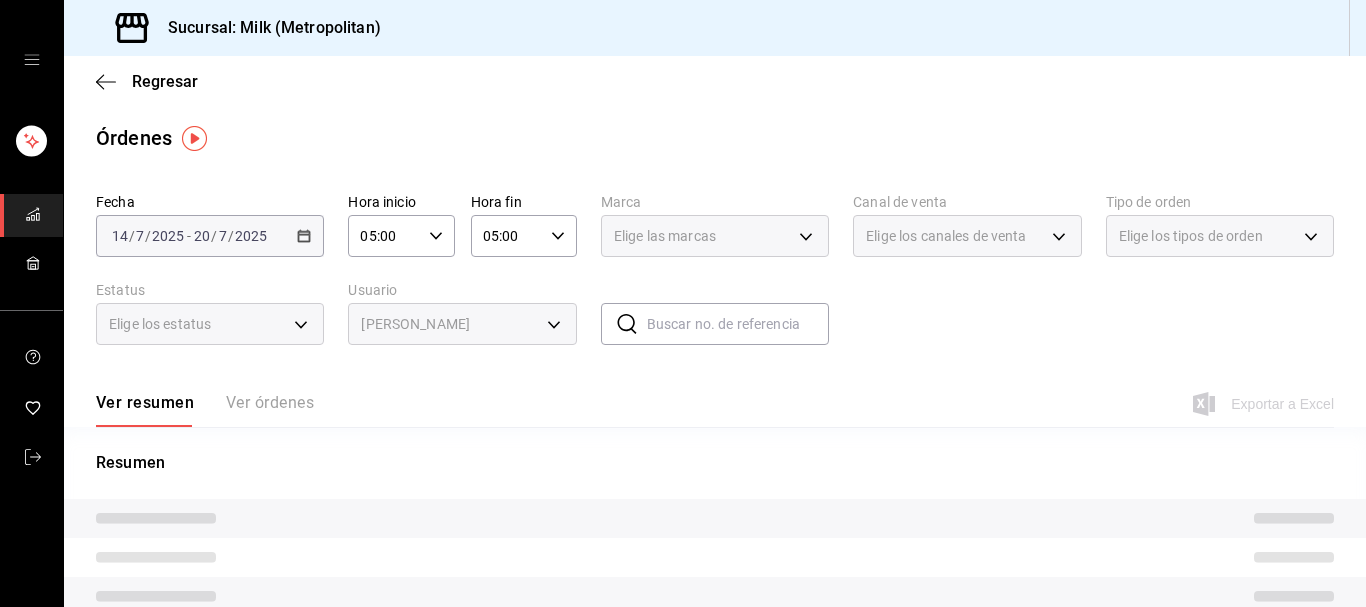 type on "148410e9-7444-4900-bf05-a764ec2e5ef5" 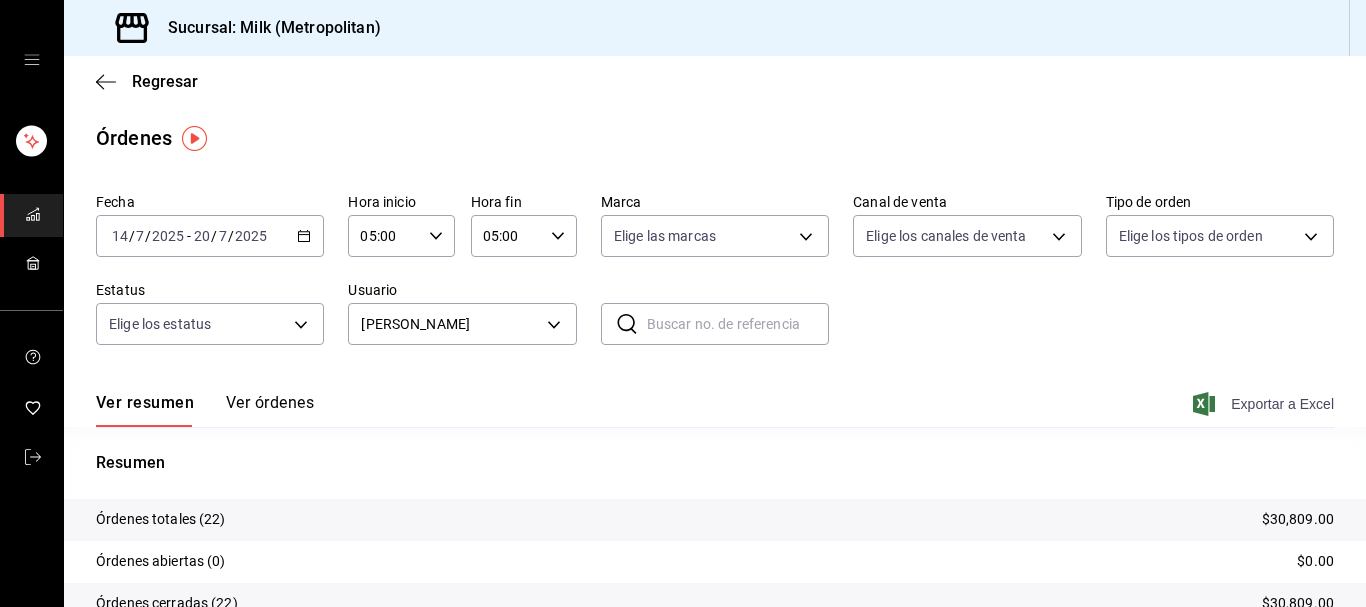 click on "Exportar a Excel" at bounding box center (1265, 404) 